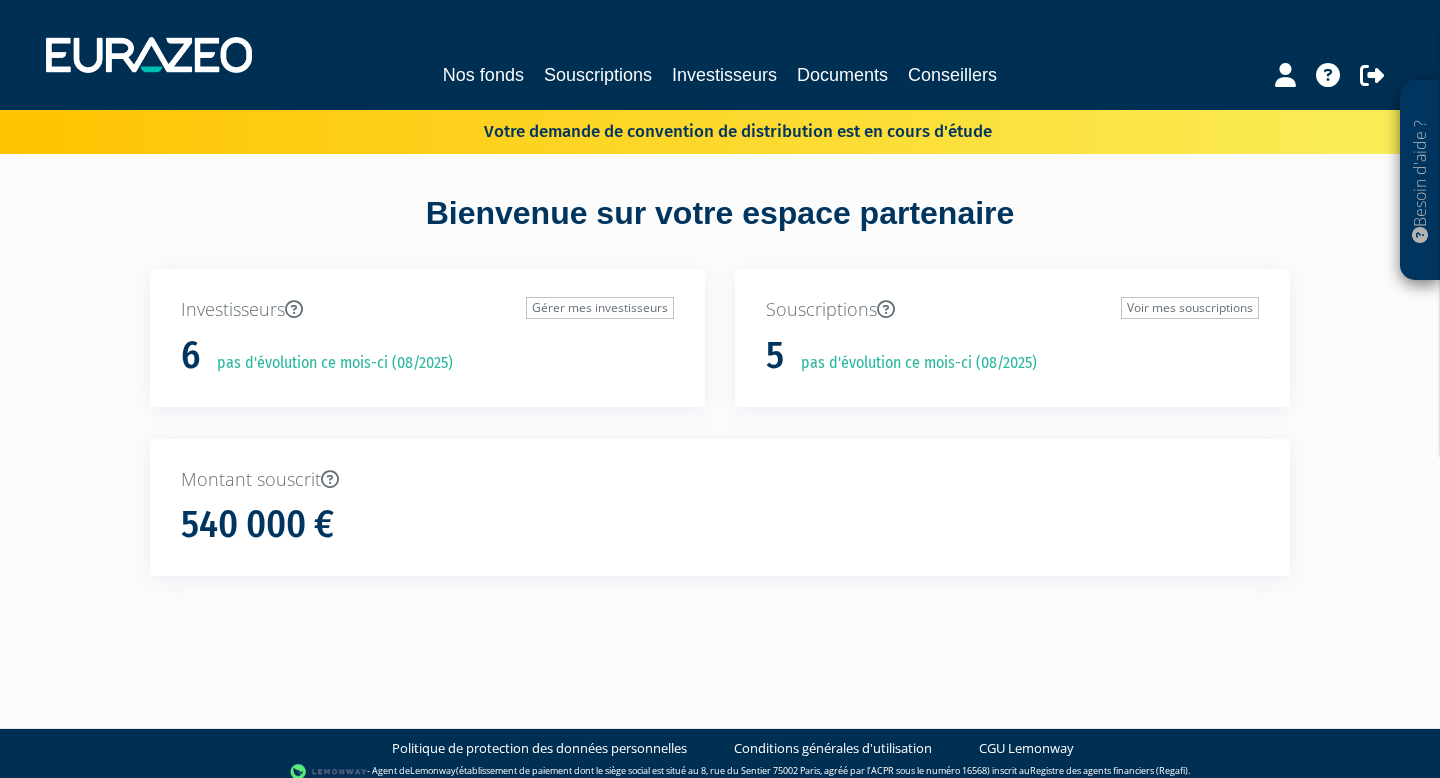 scroll, scrollTop: 0, scrollLeft: 0, axis: both 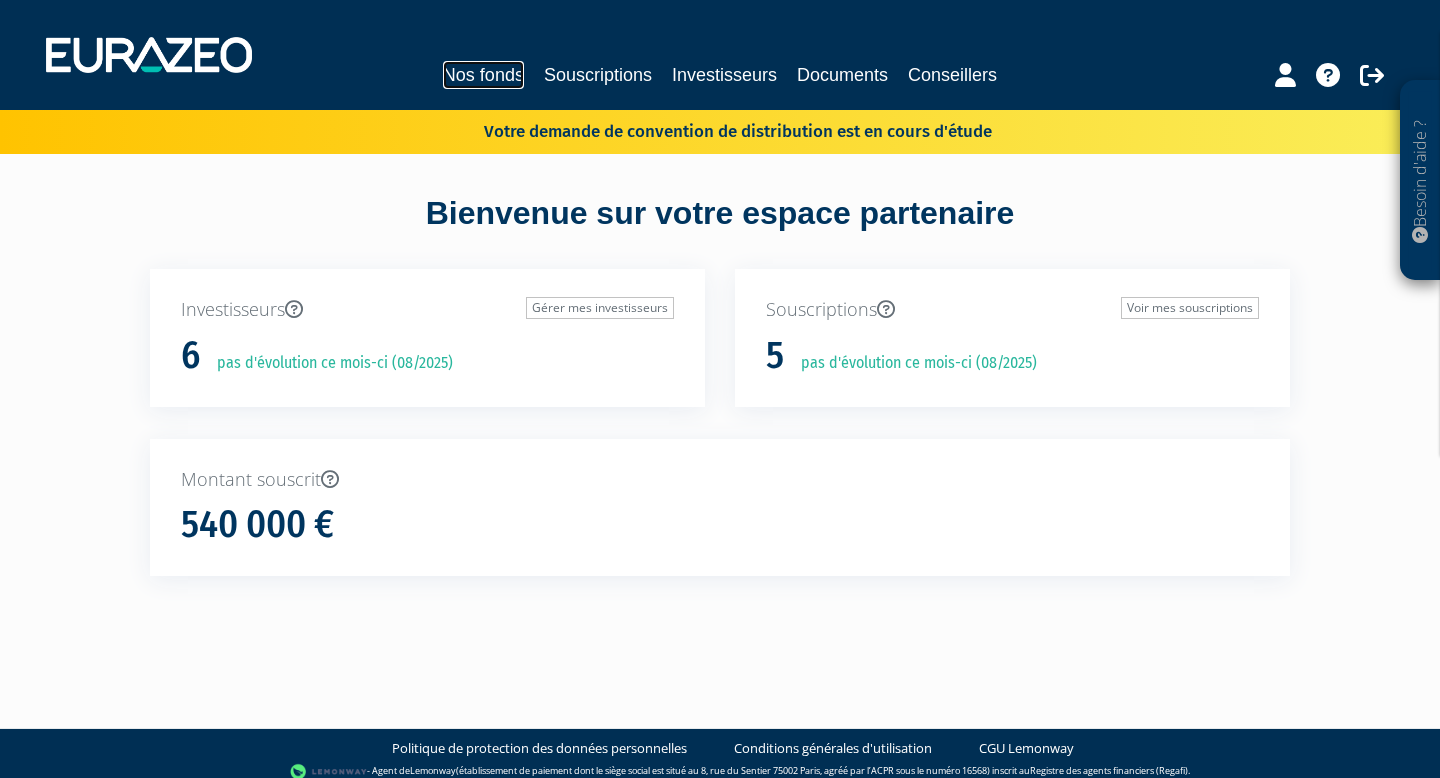 click on "Nos fonds" at bounding box center (483, 75) 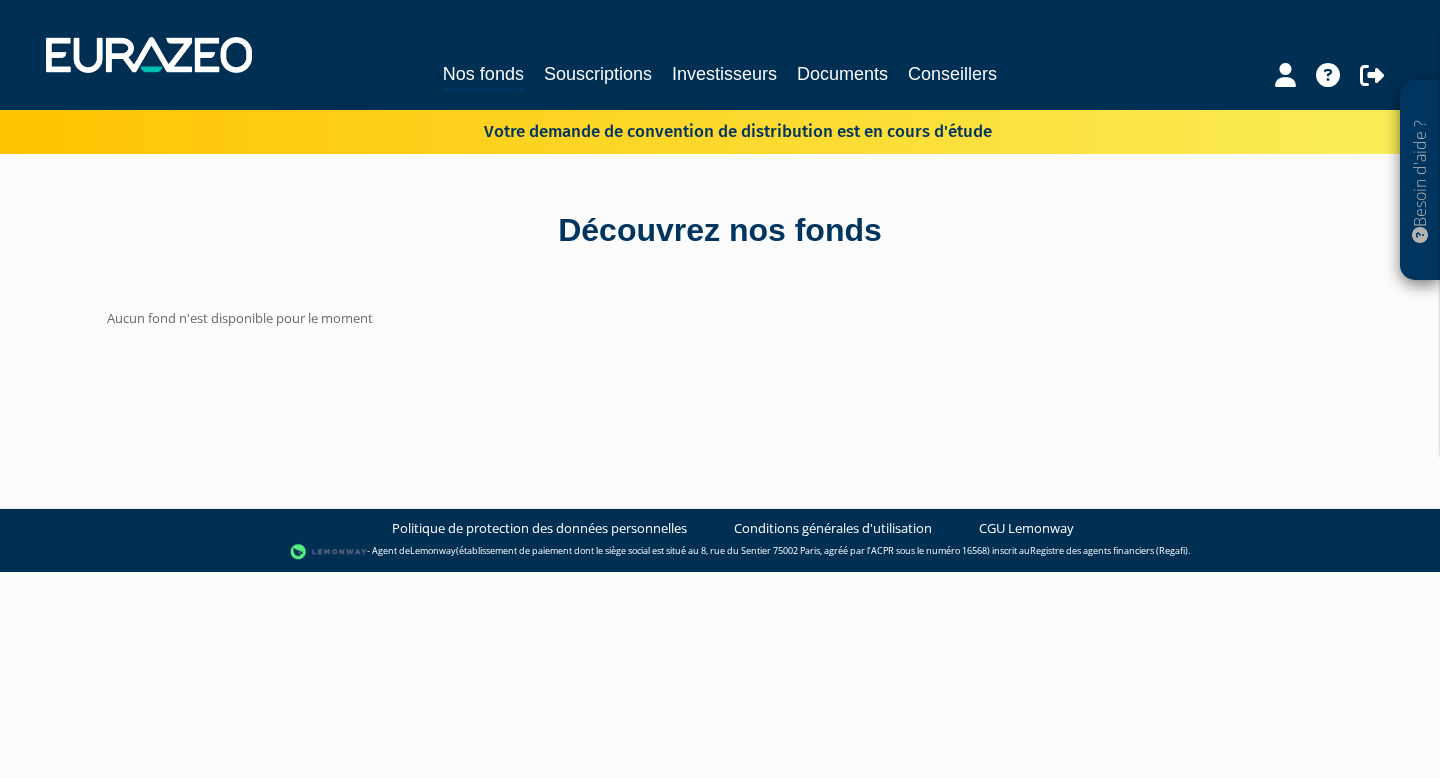 scroll, scrollTop: 0, scrollLeft: 0, axis: both 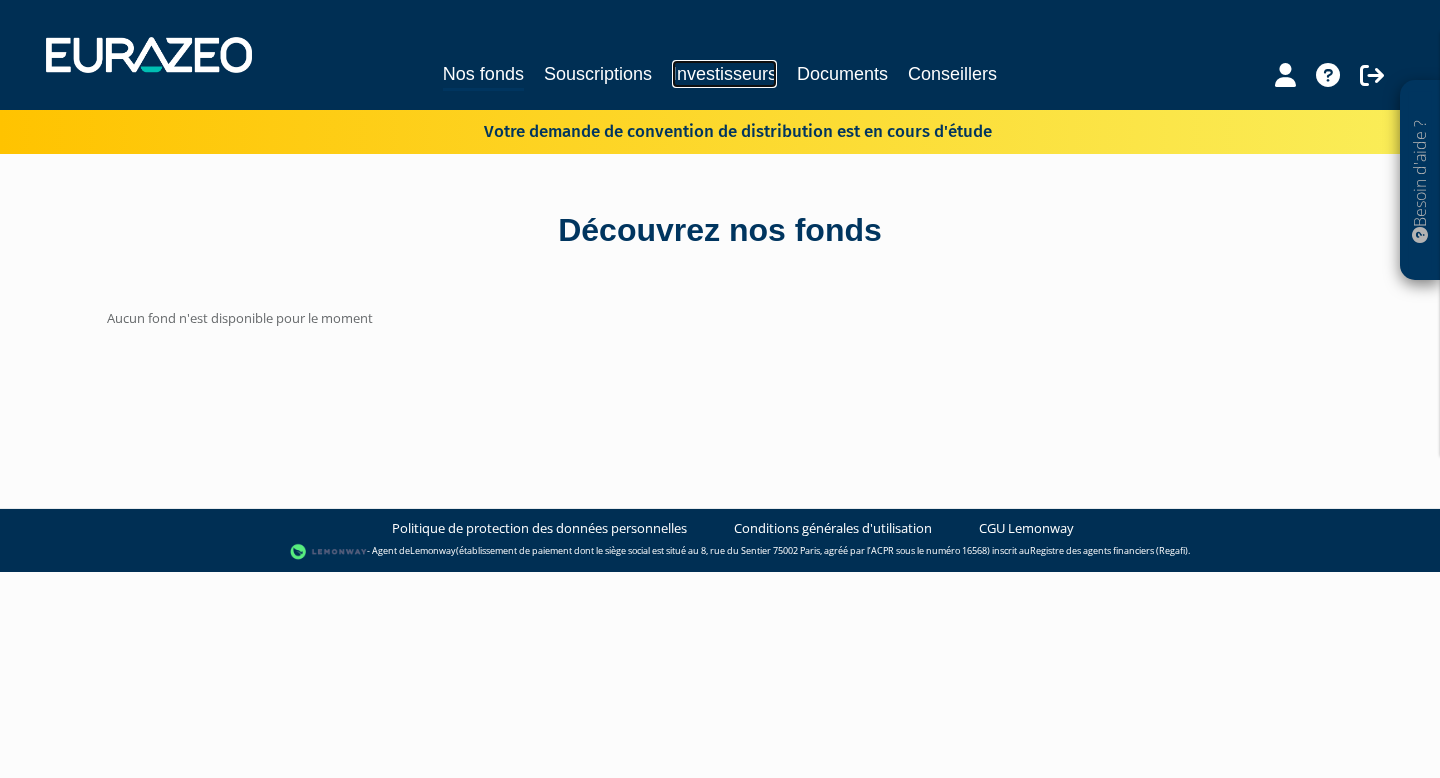 click on "Investisseurs" at bounding box center (724, 74) 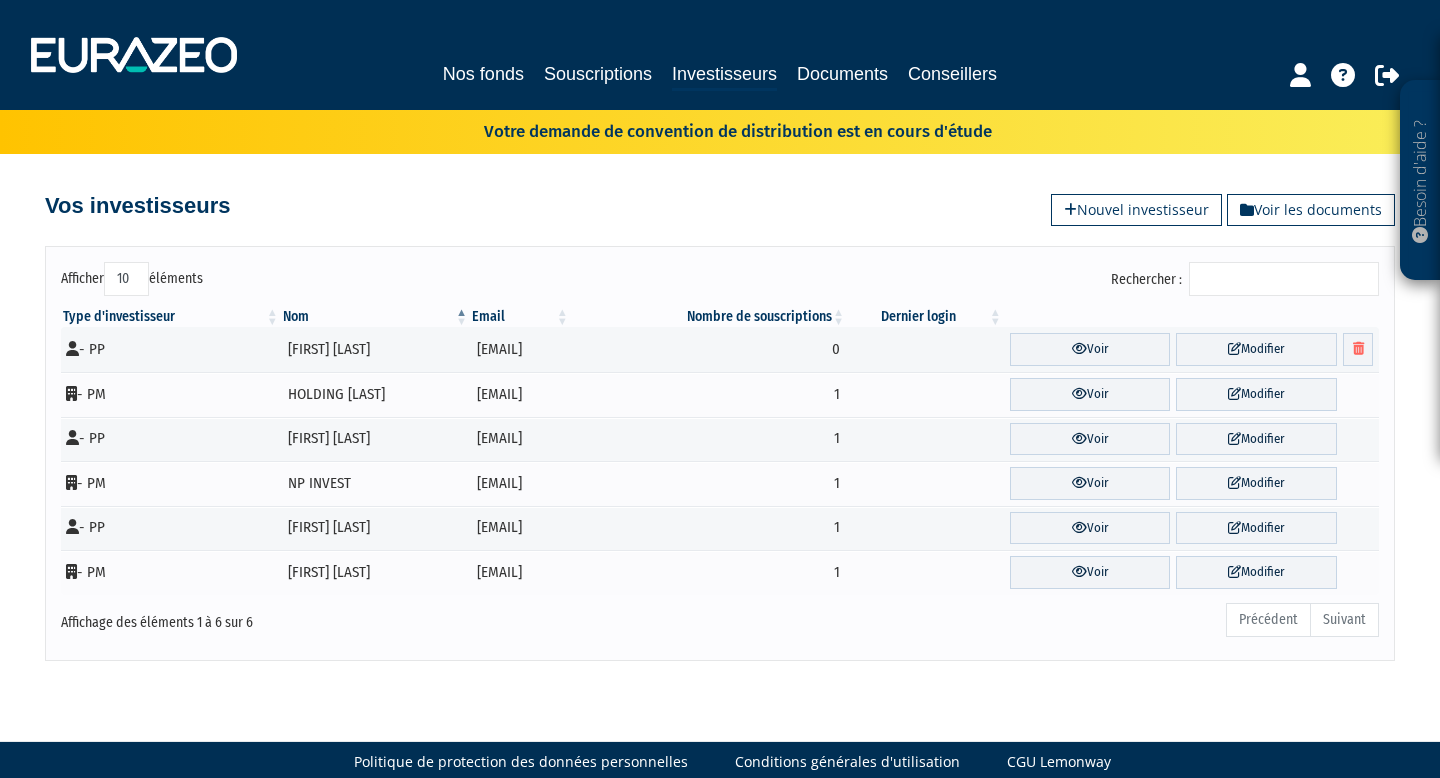 scroll, scrollTop: 0, scrollLeft: 0, axis: both 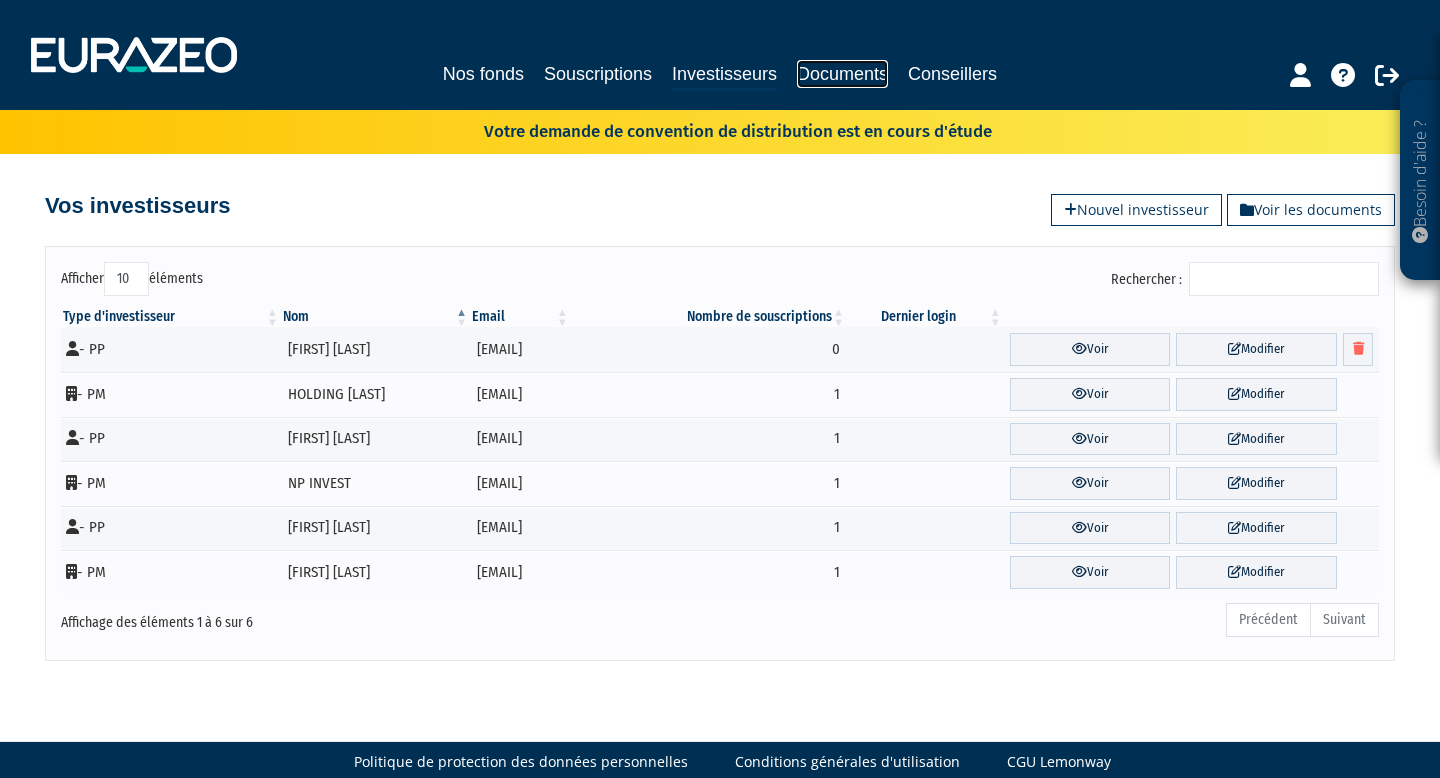click on "Documents" at bounding box center (842, 74) 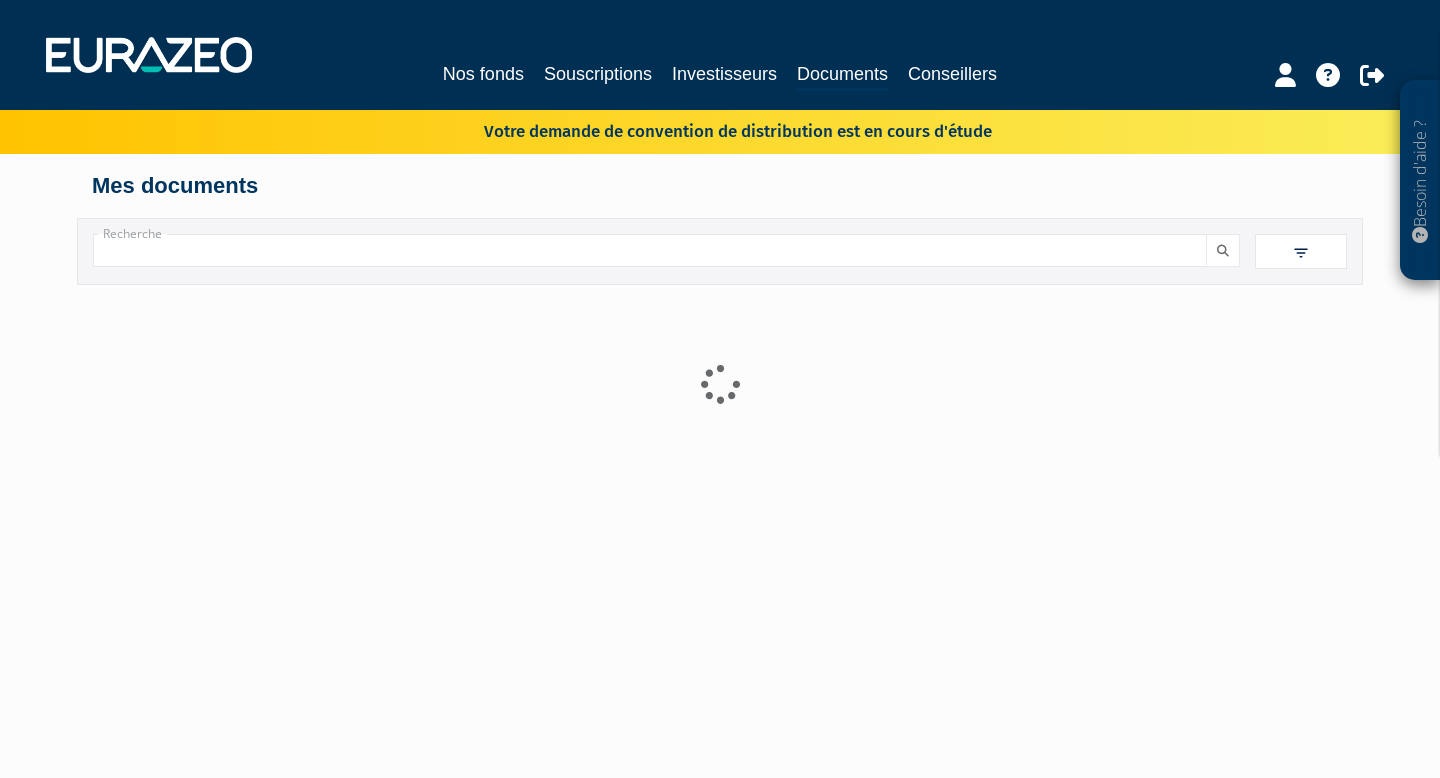 scroll, scrollTop: 0, scrollLeft: 0, axis: both 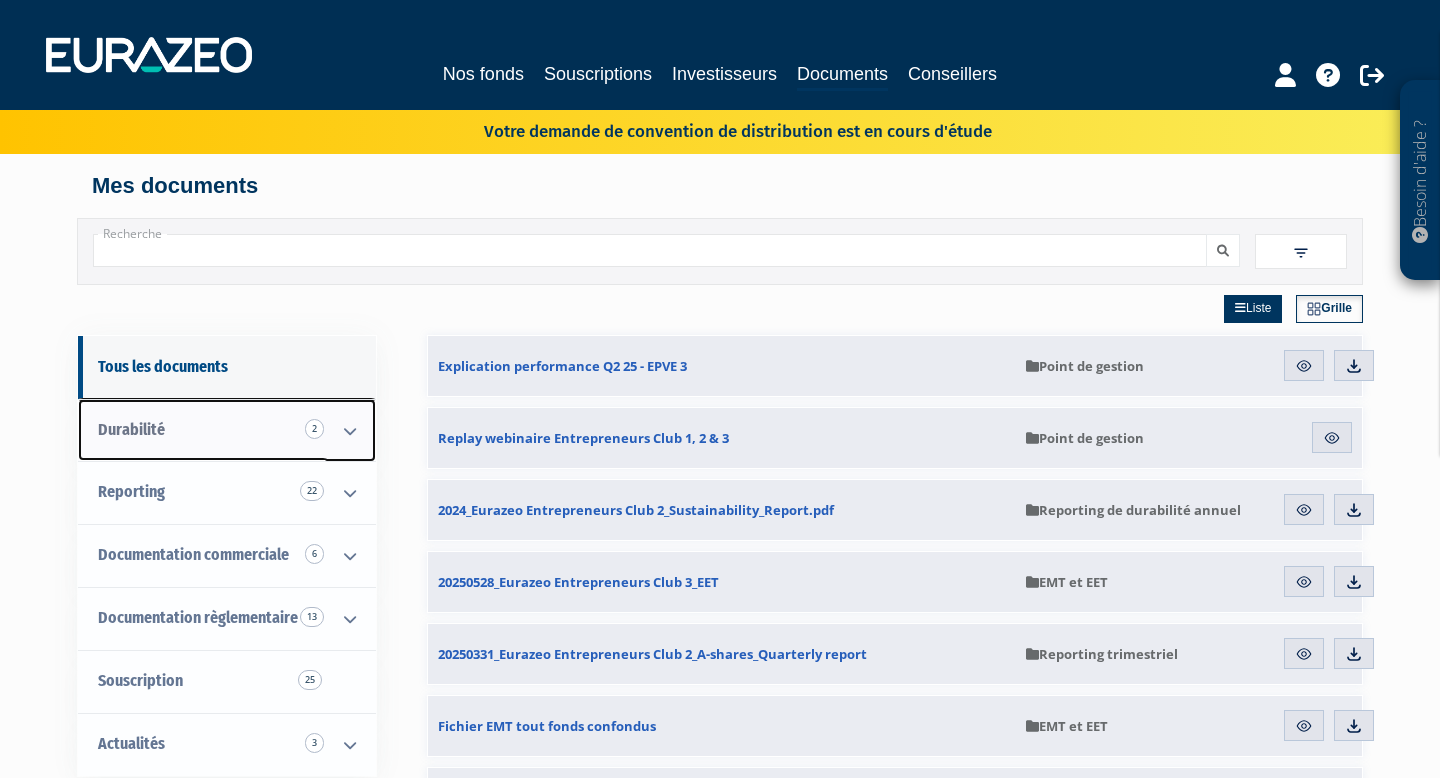 click at bounding box center (350, 431) 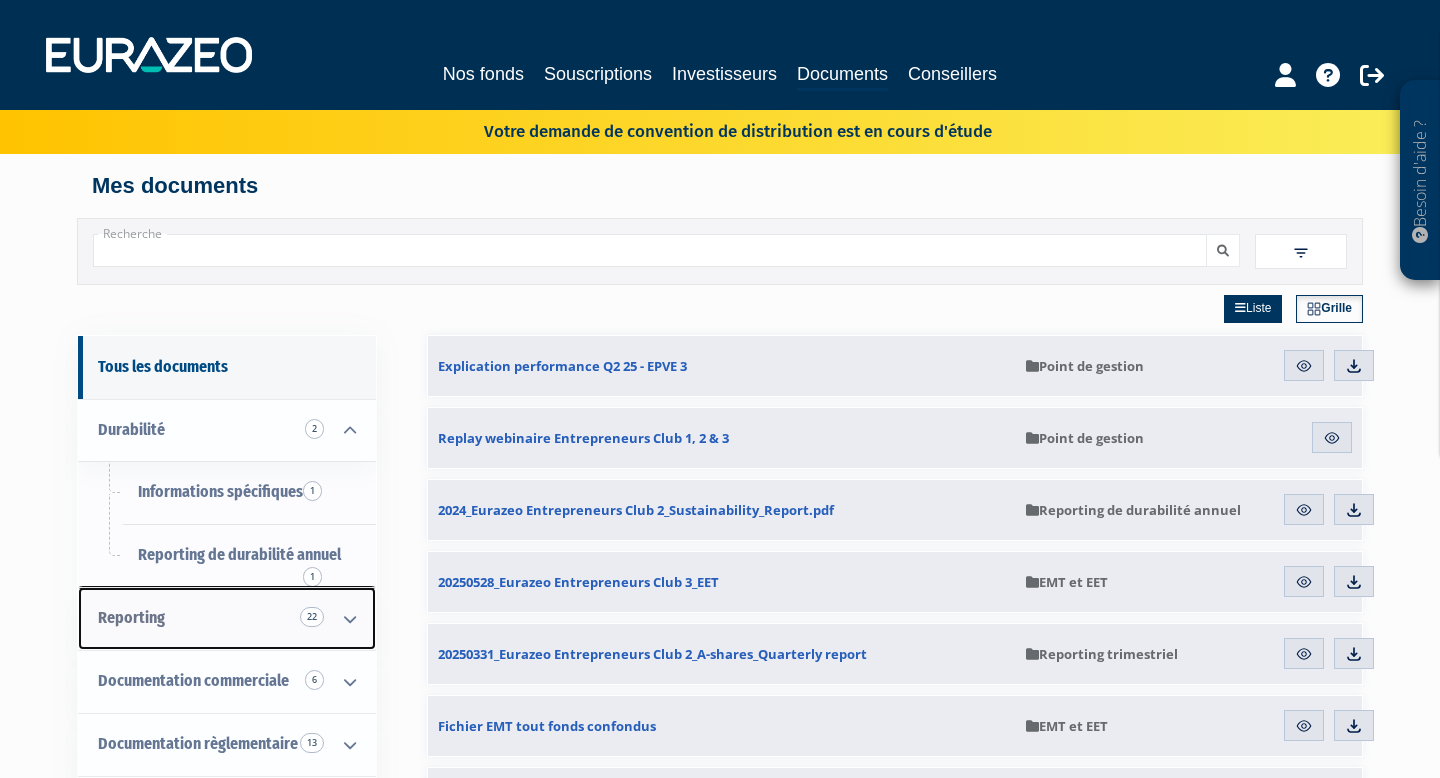 click at bounding box center (350, 619) 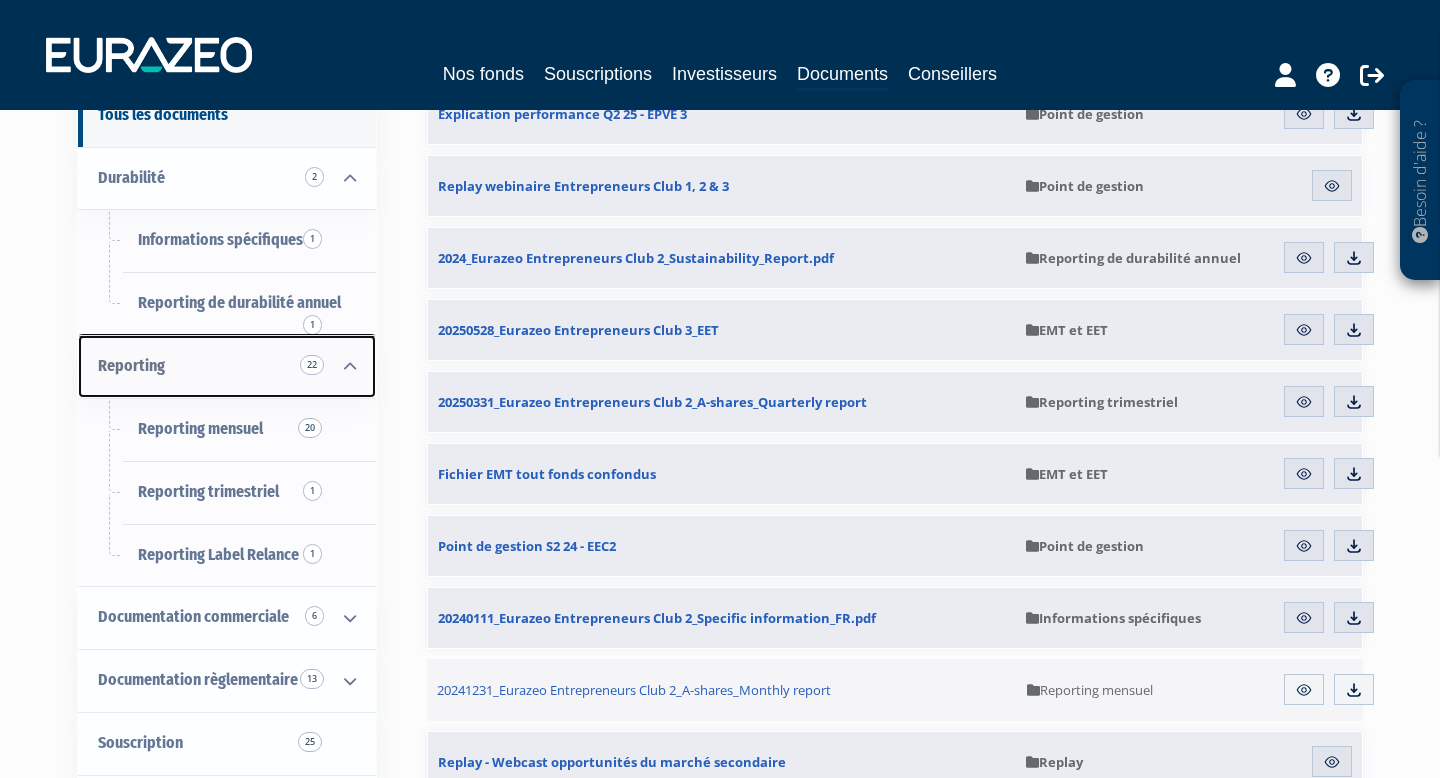 scroll, scrollTop: 253, scrollLeft: 0, axis: vertical 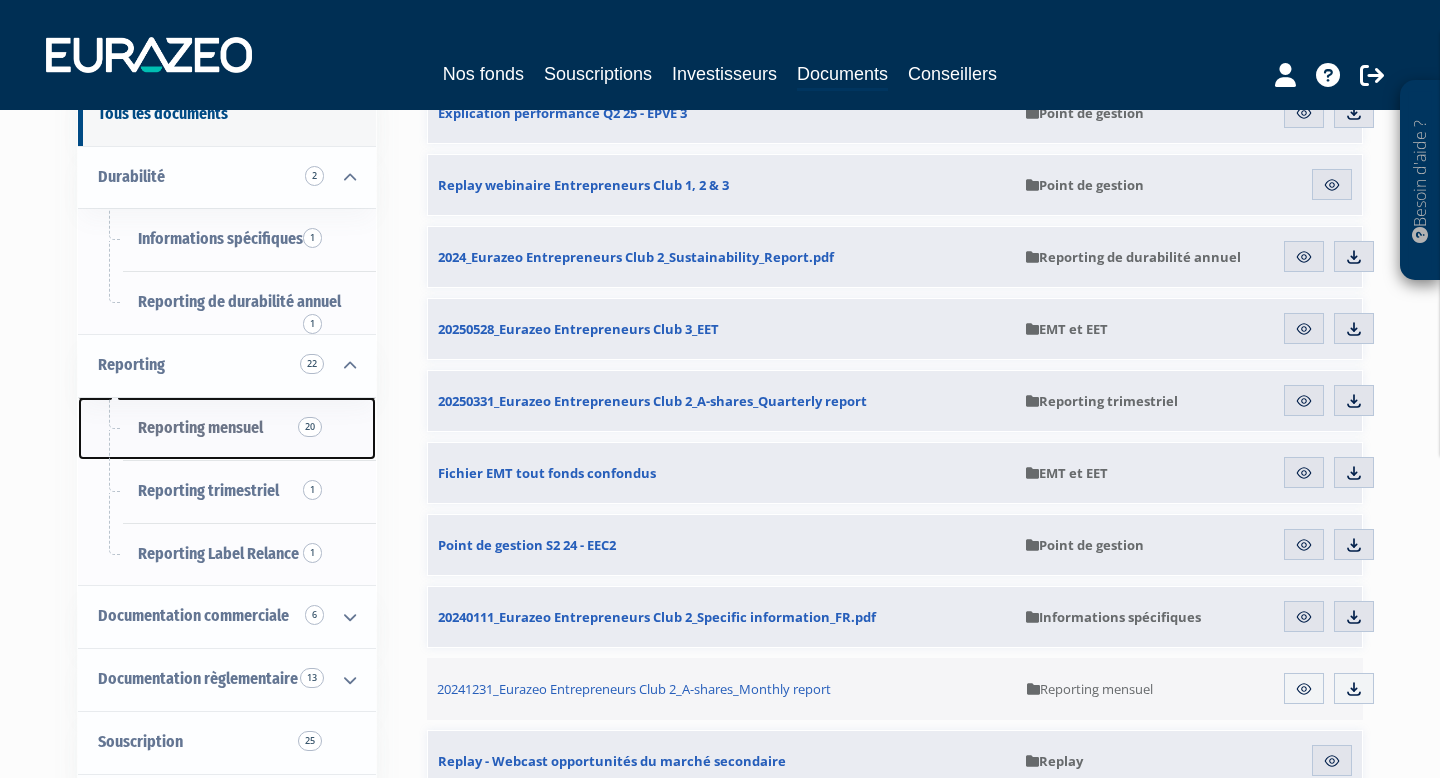 click on "Reporting mensuel
20" at bounding box center [200, 427] 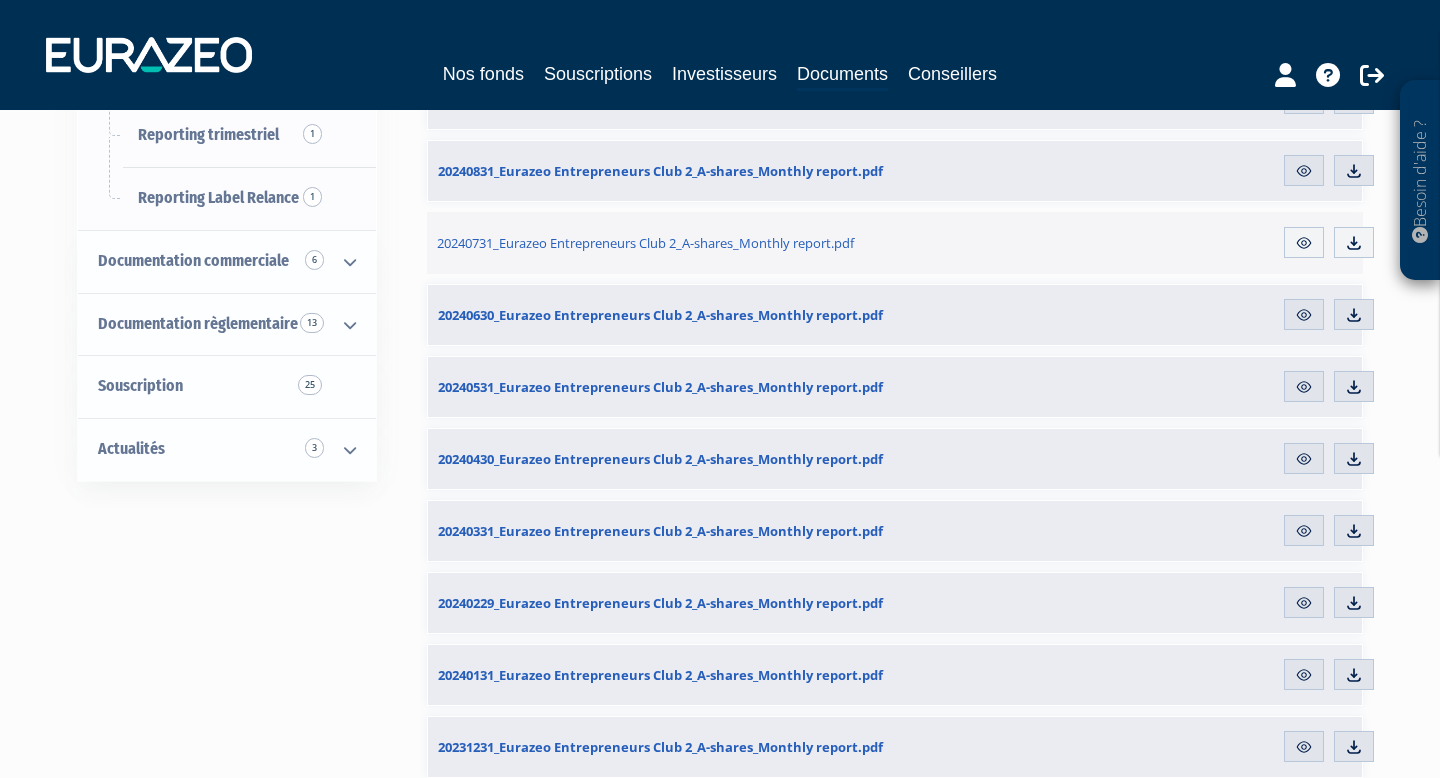 scroll, scrollTop: 489, scrollLeft: 0, axis: vertical 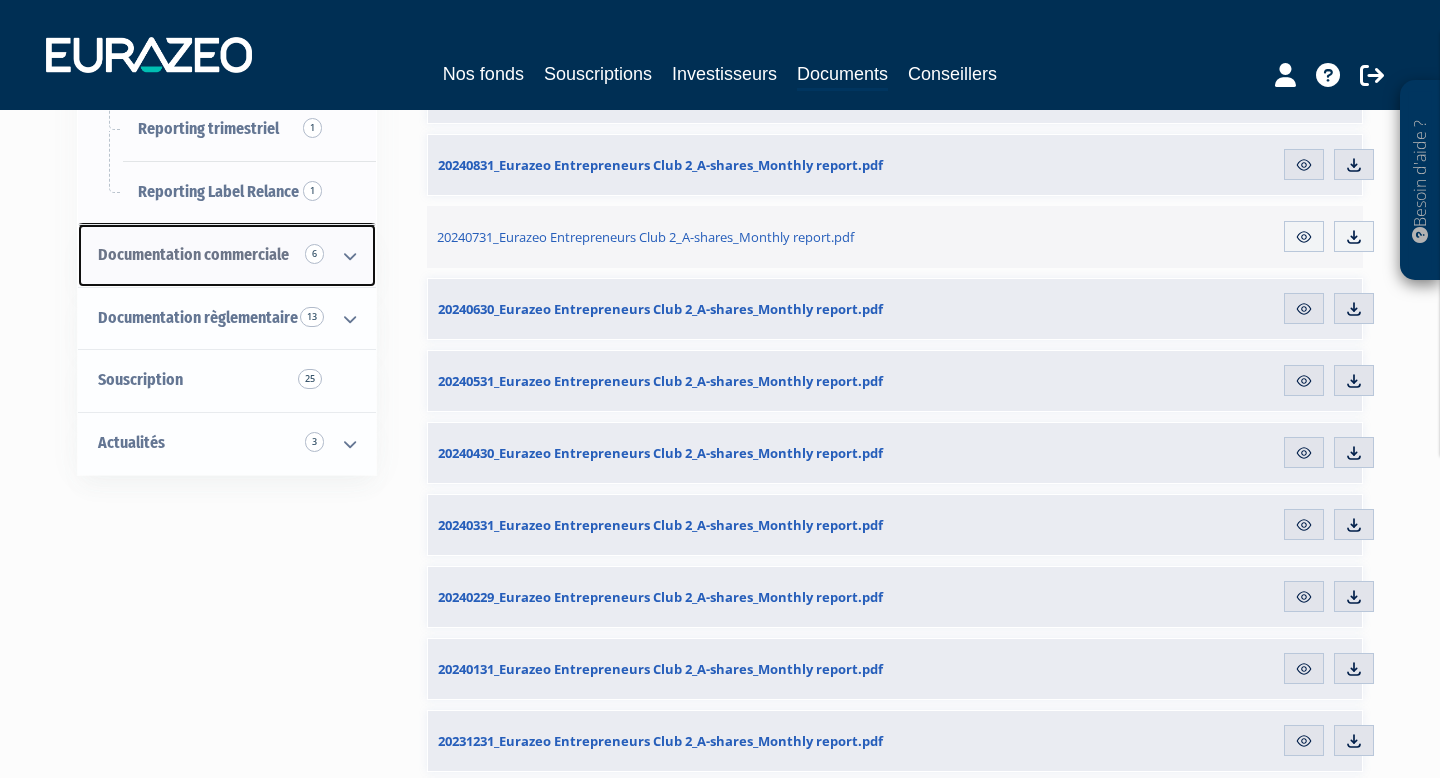 click on "Documentation commerciale
6" at bounding box center [193, 254] 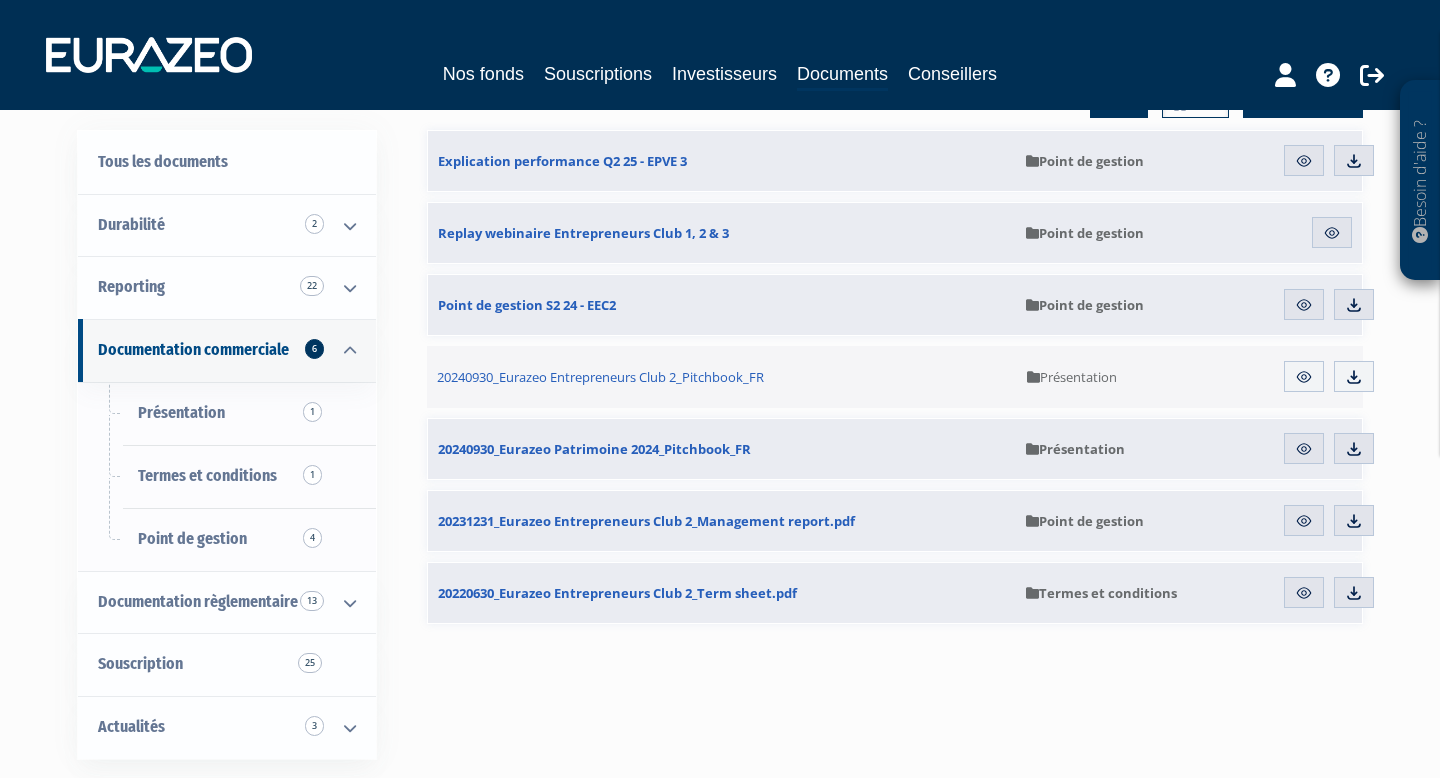 scroll, scrollTop: 265, scrollLeft: 0, axis: vertical 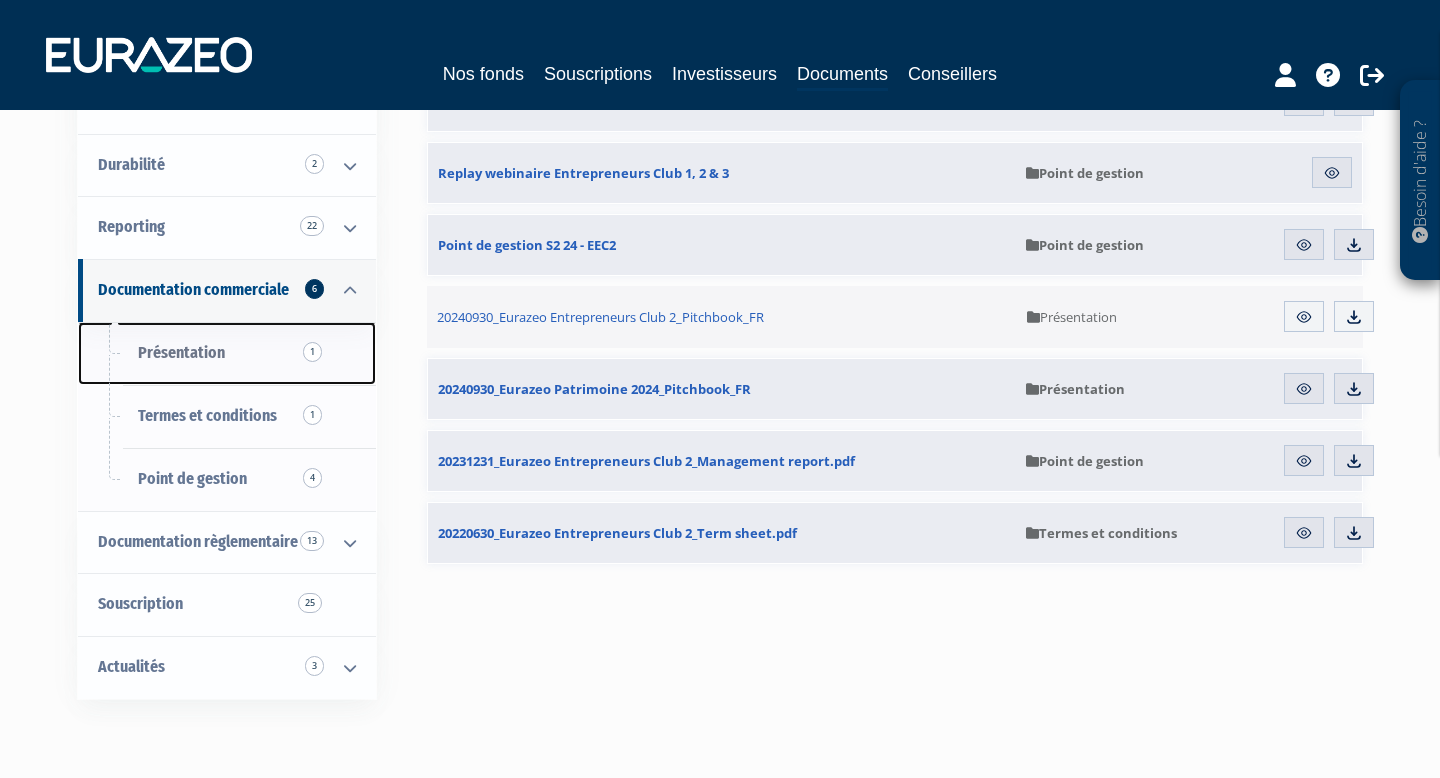 click on "Présentation
1" at bounding box center (227, 353) 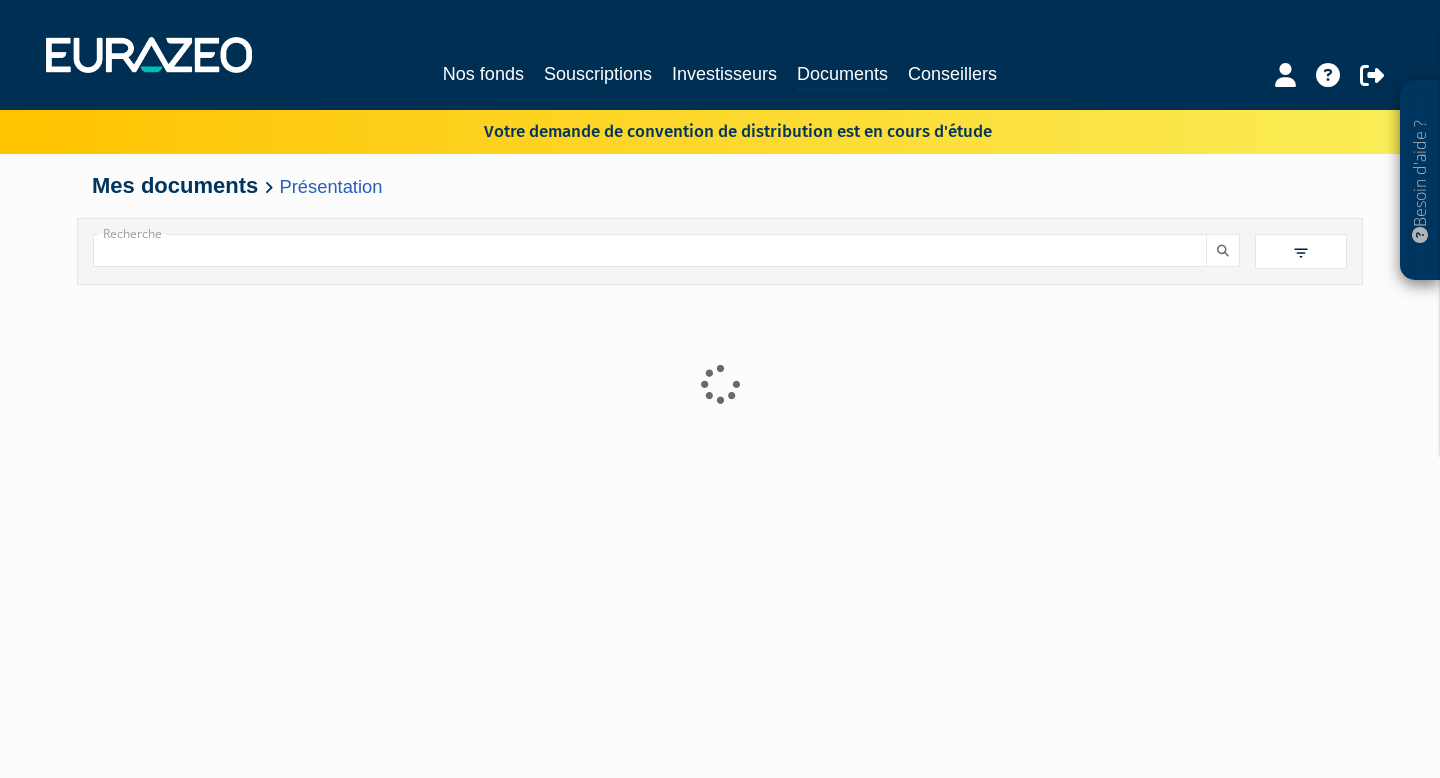 scroll, scrollTop: 0, scrollLeft: 0, axis: both 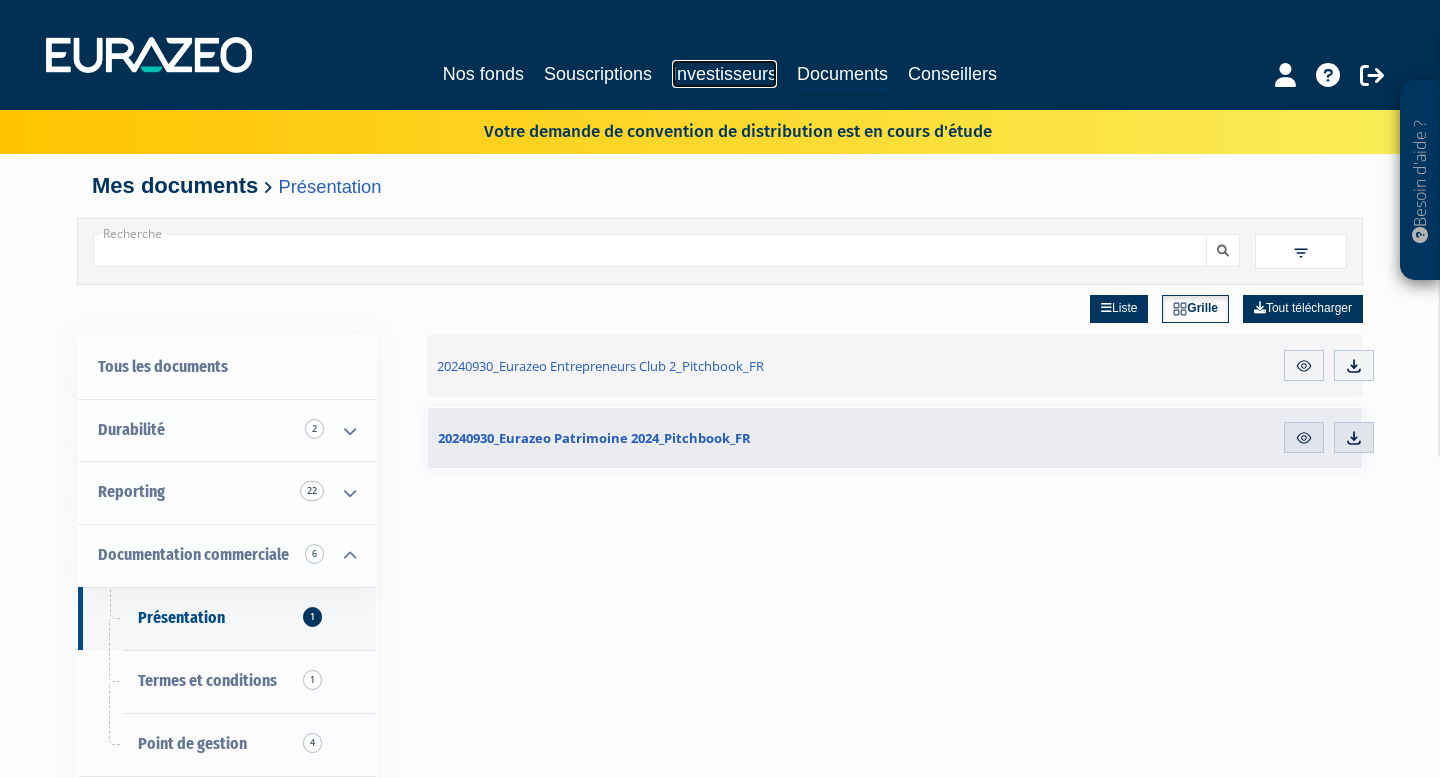click on "Investisseurs" at bounding box center [724, 74] 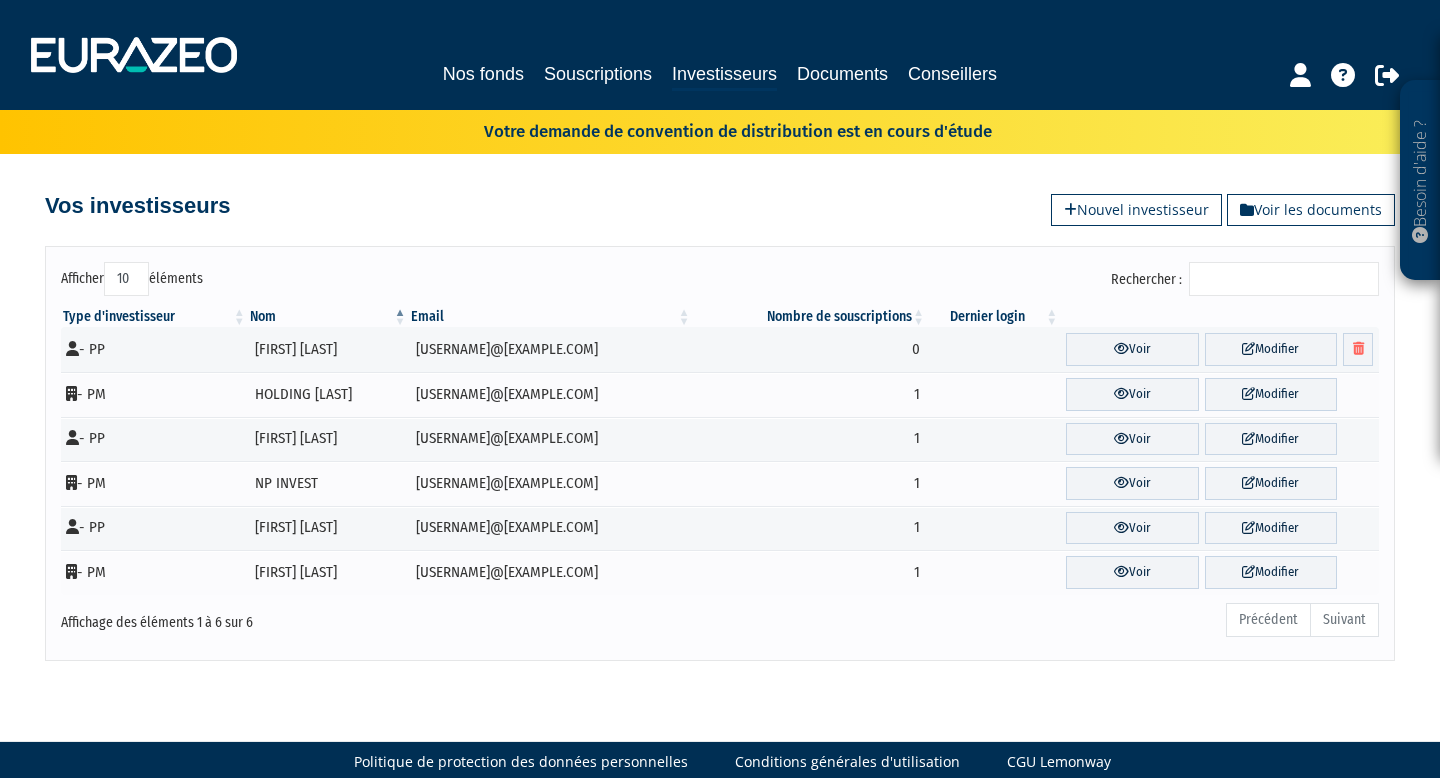 scroll, scrollTop: 0, scrollLeft: 0, axis: both 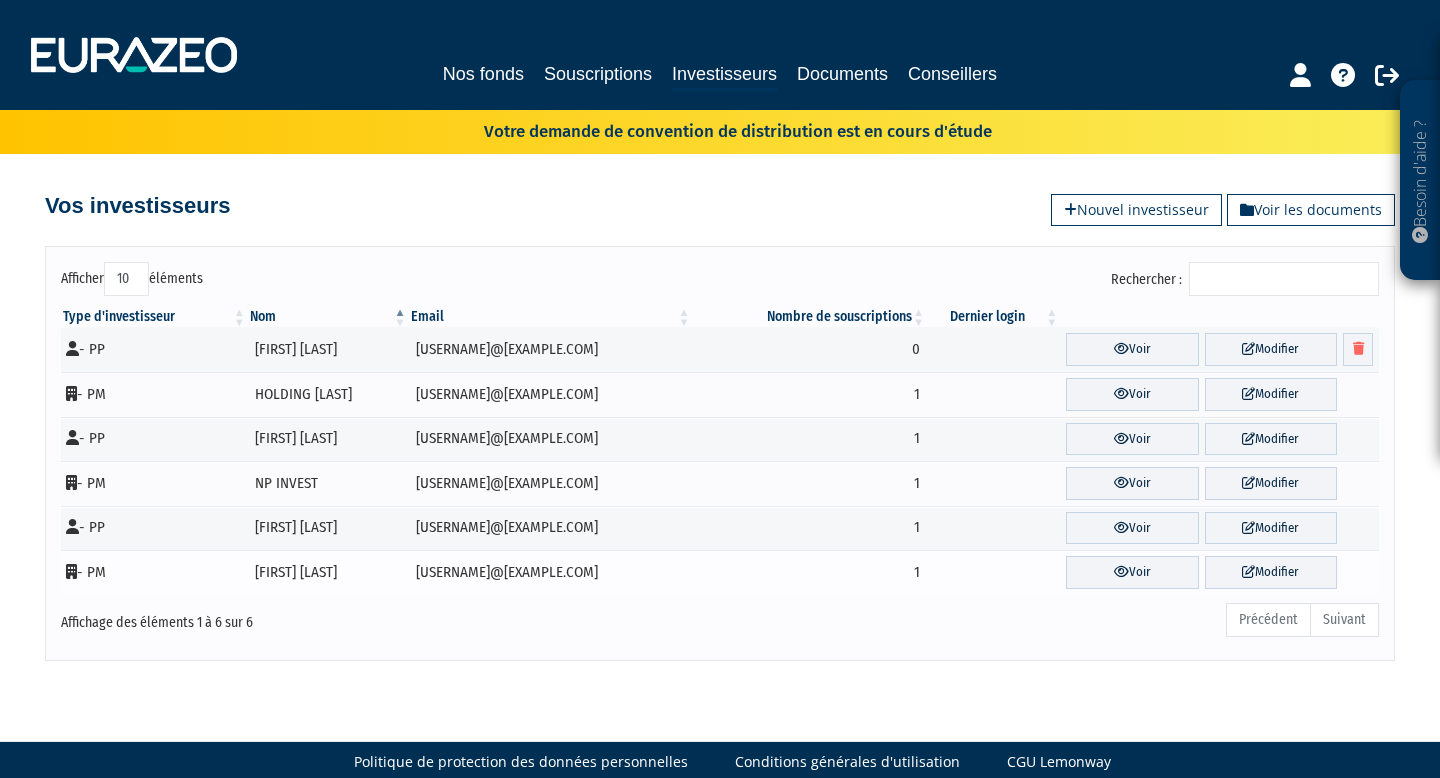 click at bounding box center (71, 571) 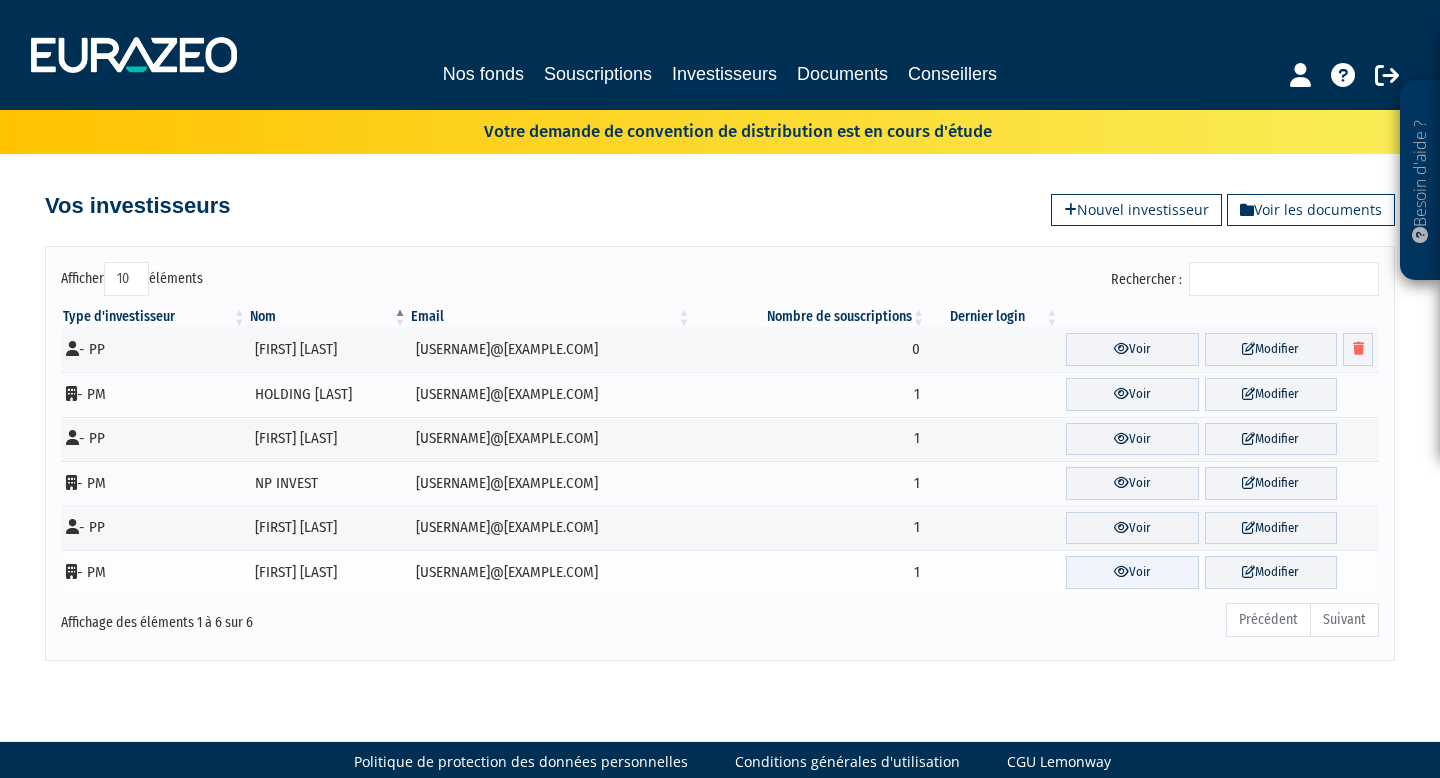 click on "Voir" at bounding box center [1132, 572] 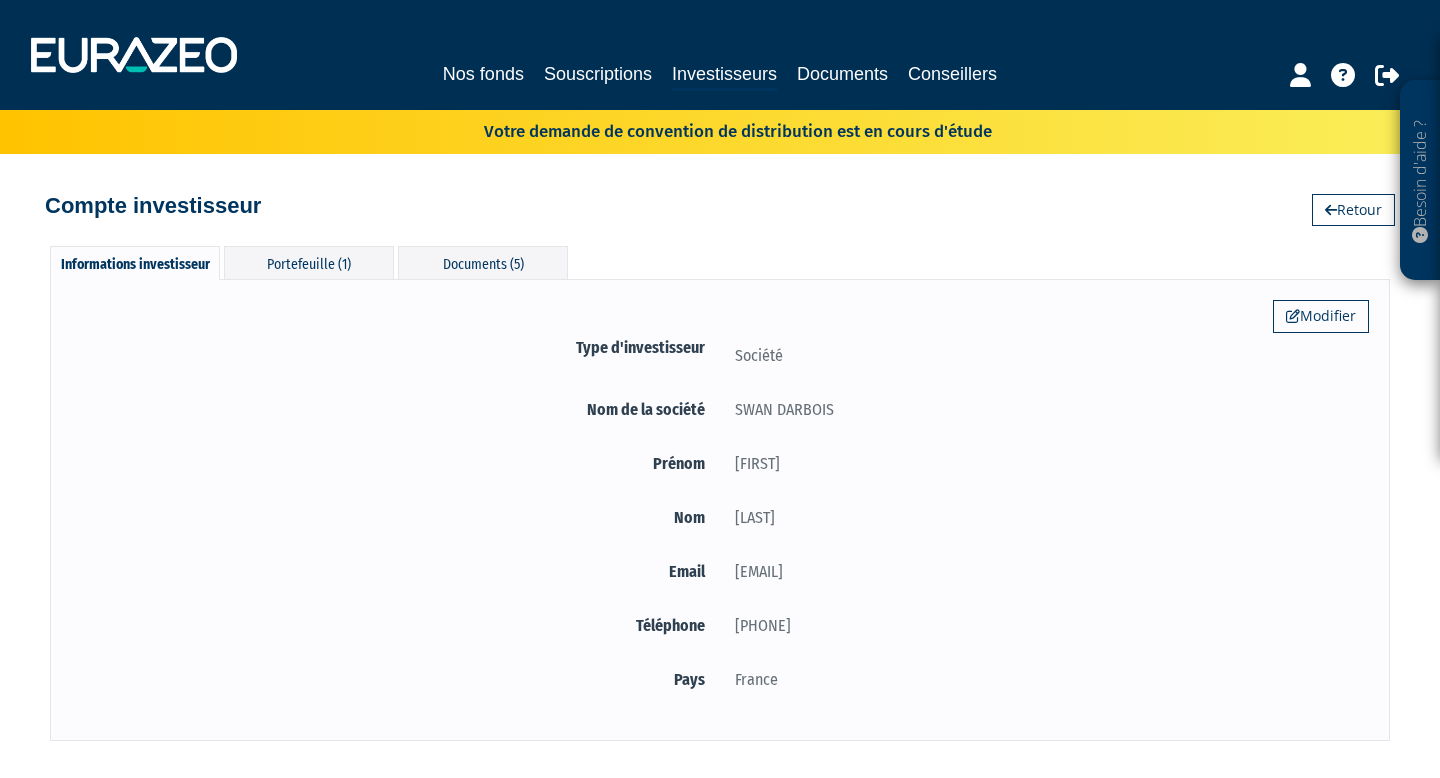 scroll, scrollTop: 0, scrollLeft: 0, axis: both 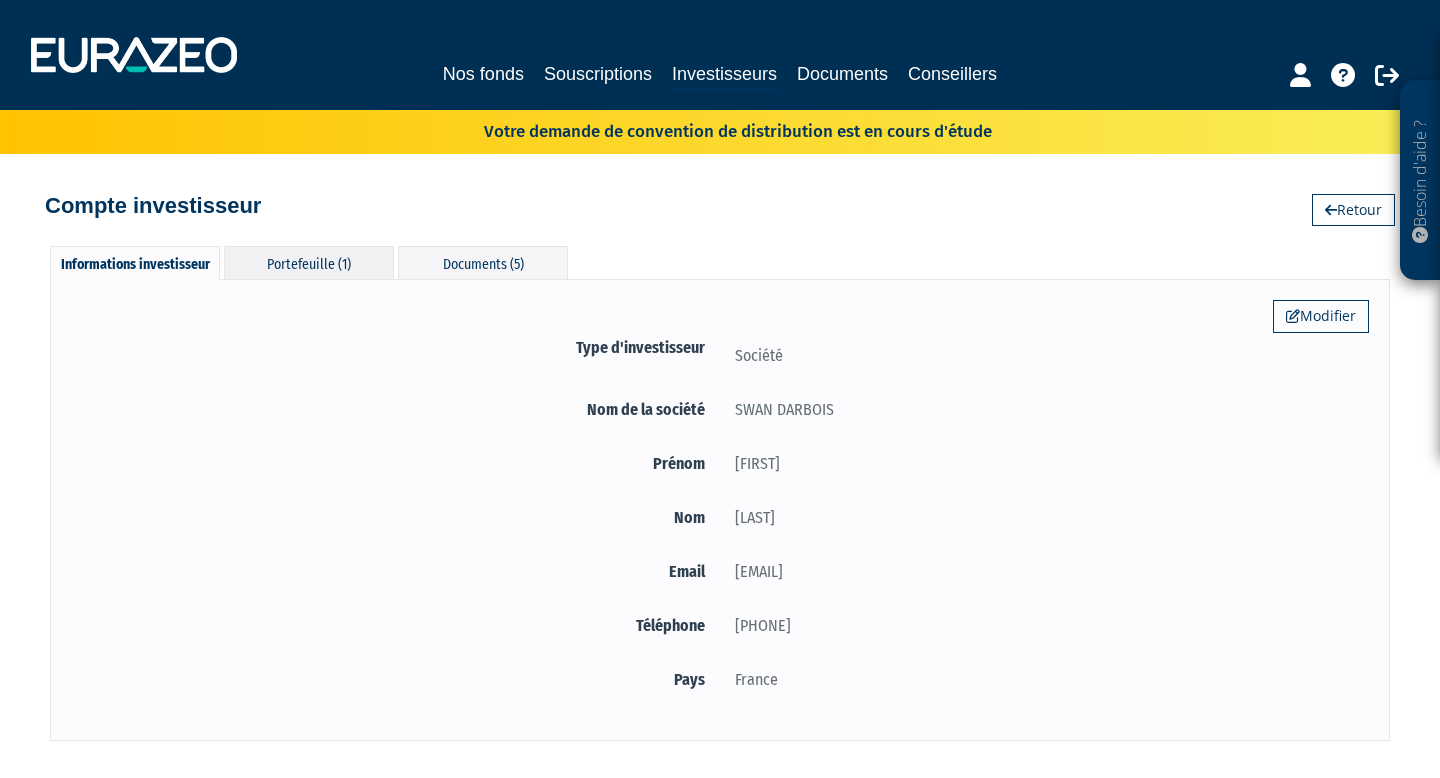 click on "Portefeuille (1)" at bounding box center (309, 262) 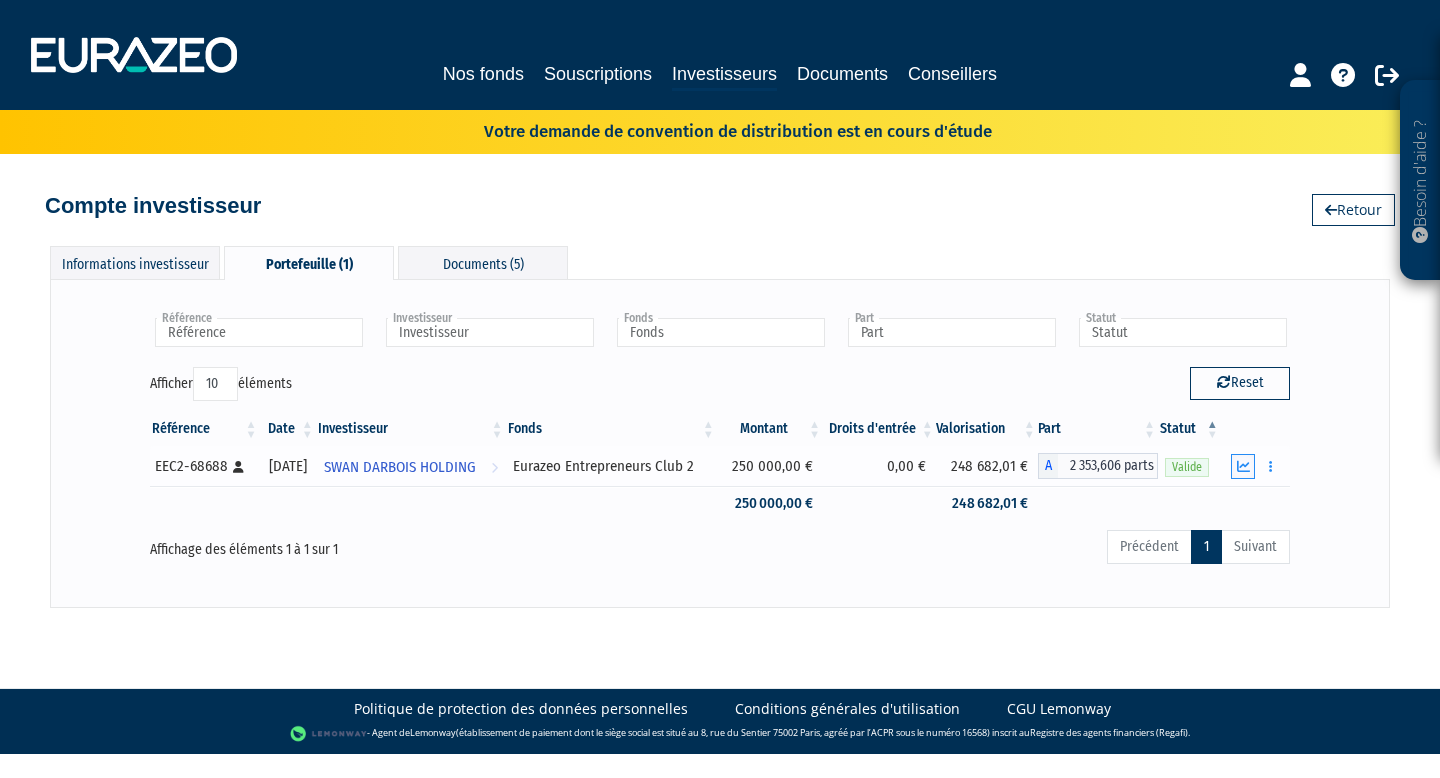 click at bounding box center [1243, 466] 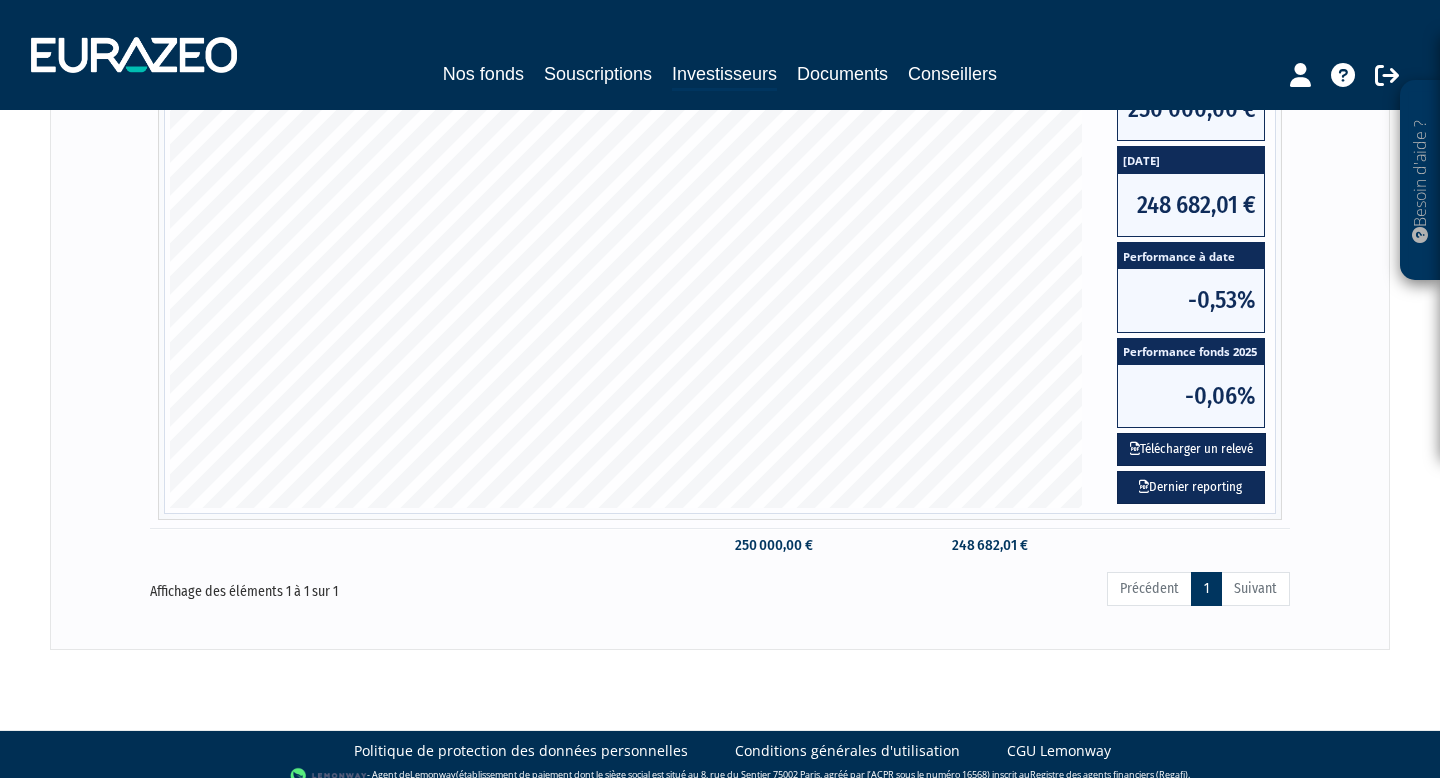 scroll, scrollTop: 596, scrollLeft: 0, axis: vertical 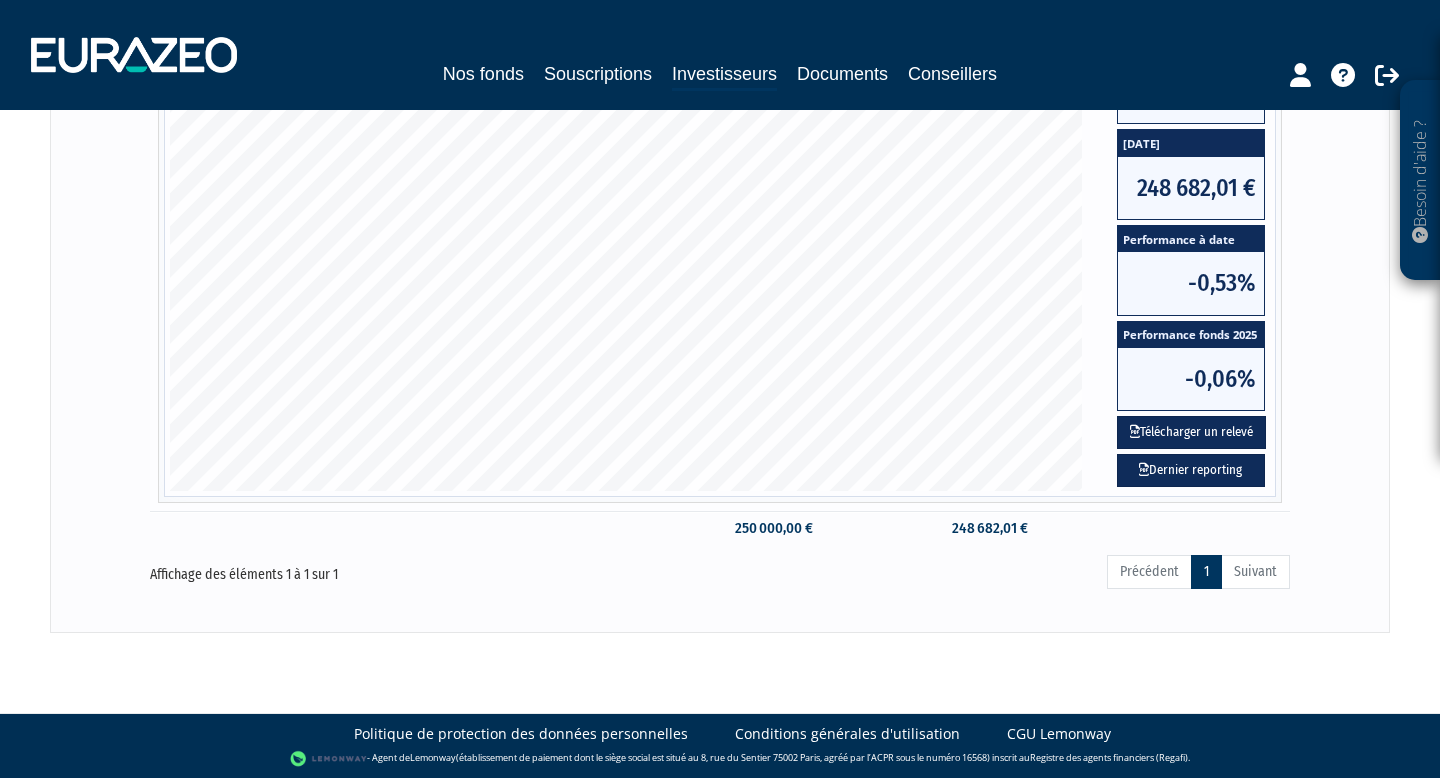 type 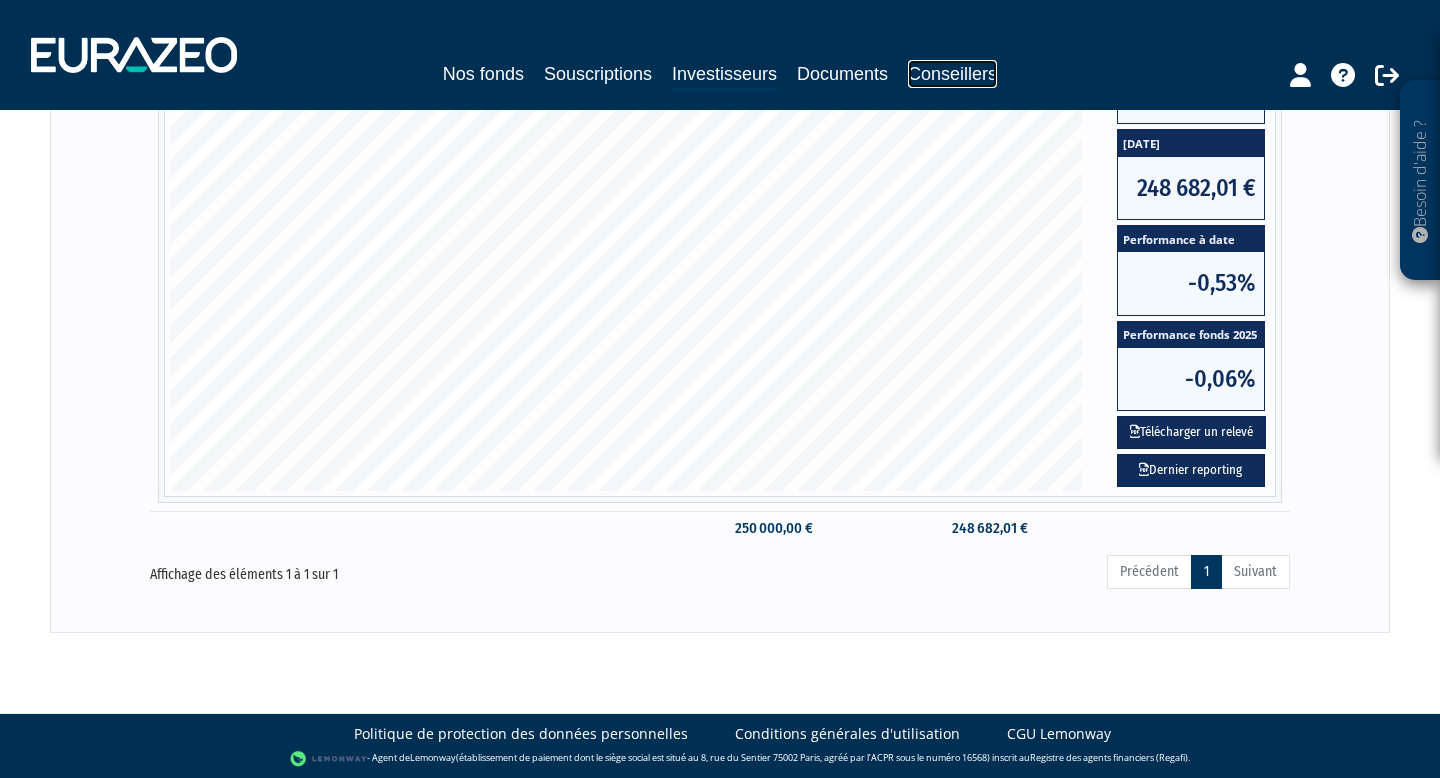 click on "Conseillers" at bounding box center [952, 74] 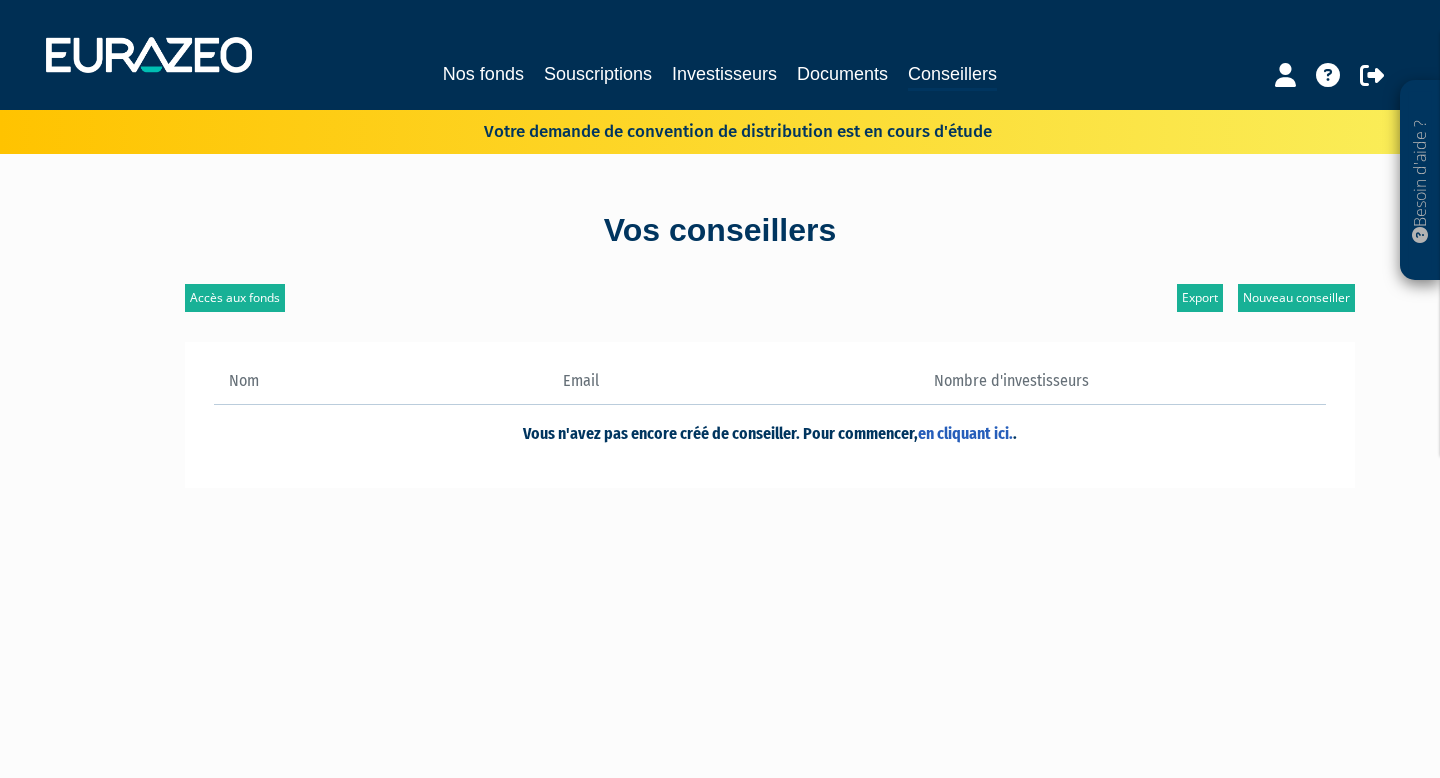 scroll, scrollTop: 0, scrollLeft: 0, axis: both 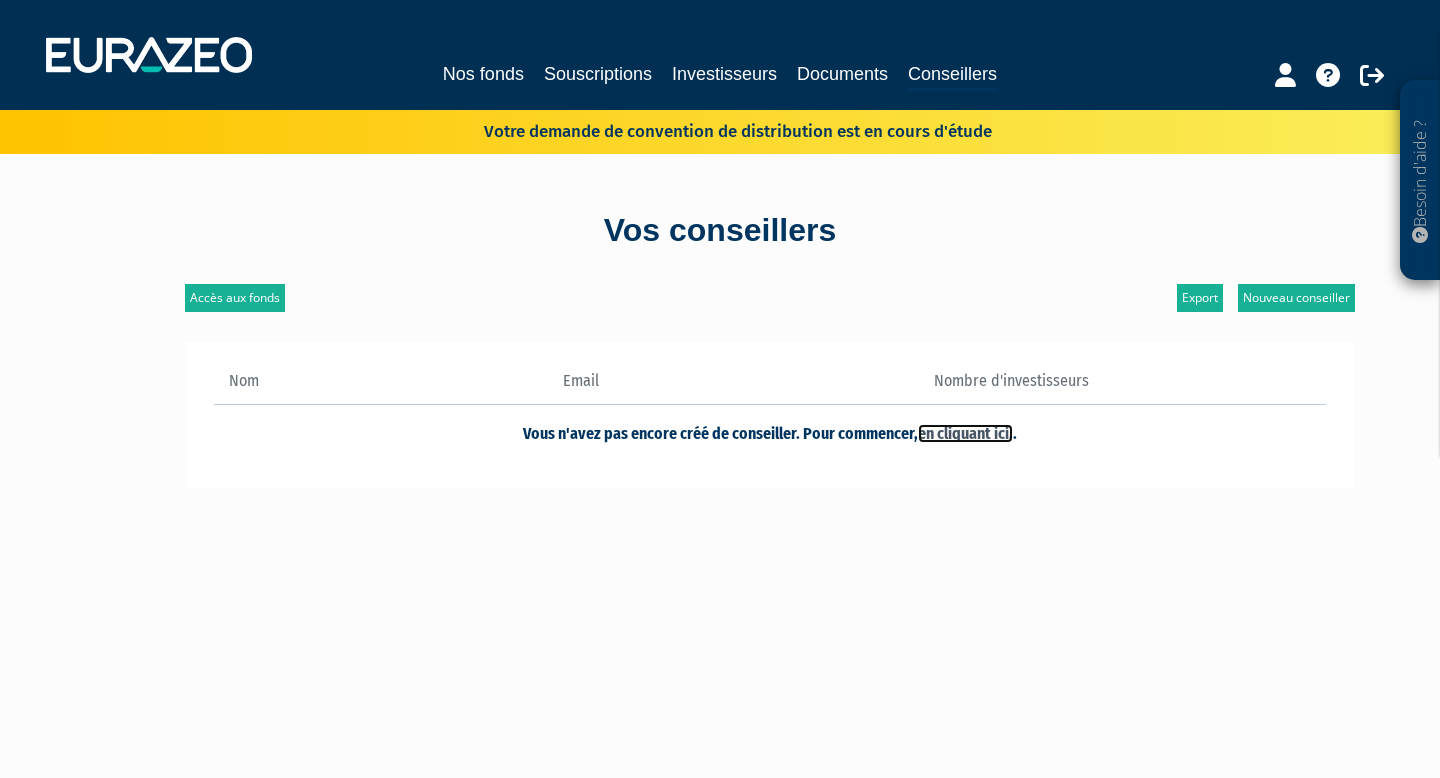 click on "en cliquant ici." at bounding box center (965, 433) 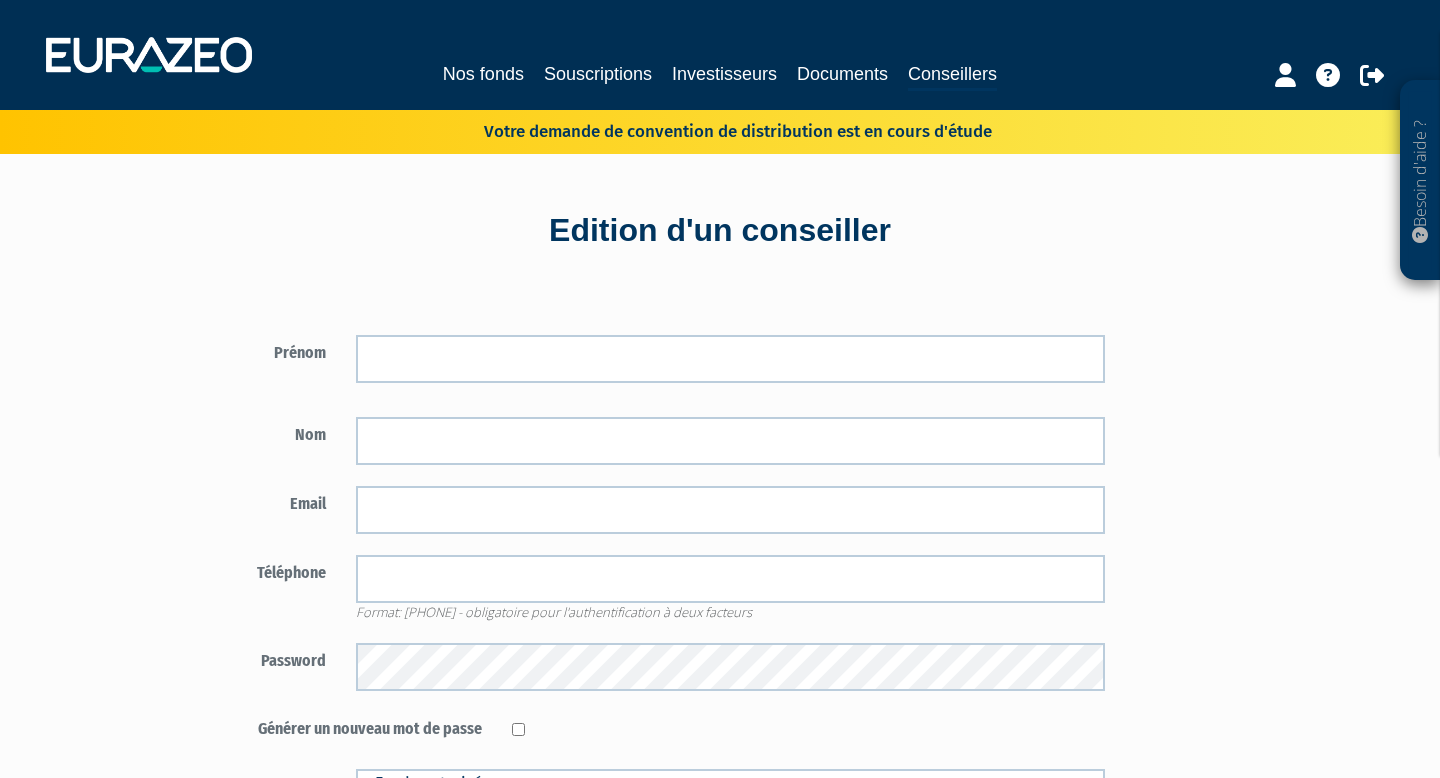 scroll, scrollTop: 0, scrollLeft: 0, axis: both 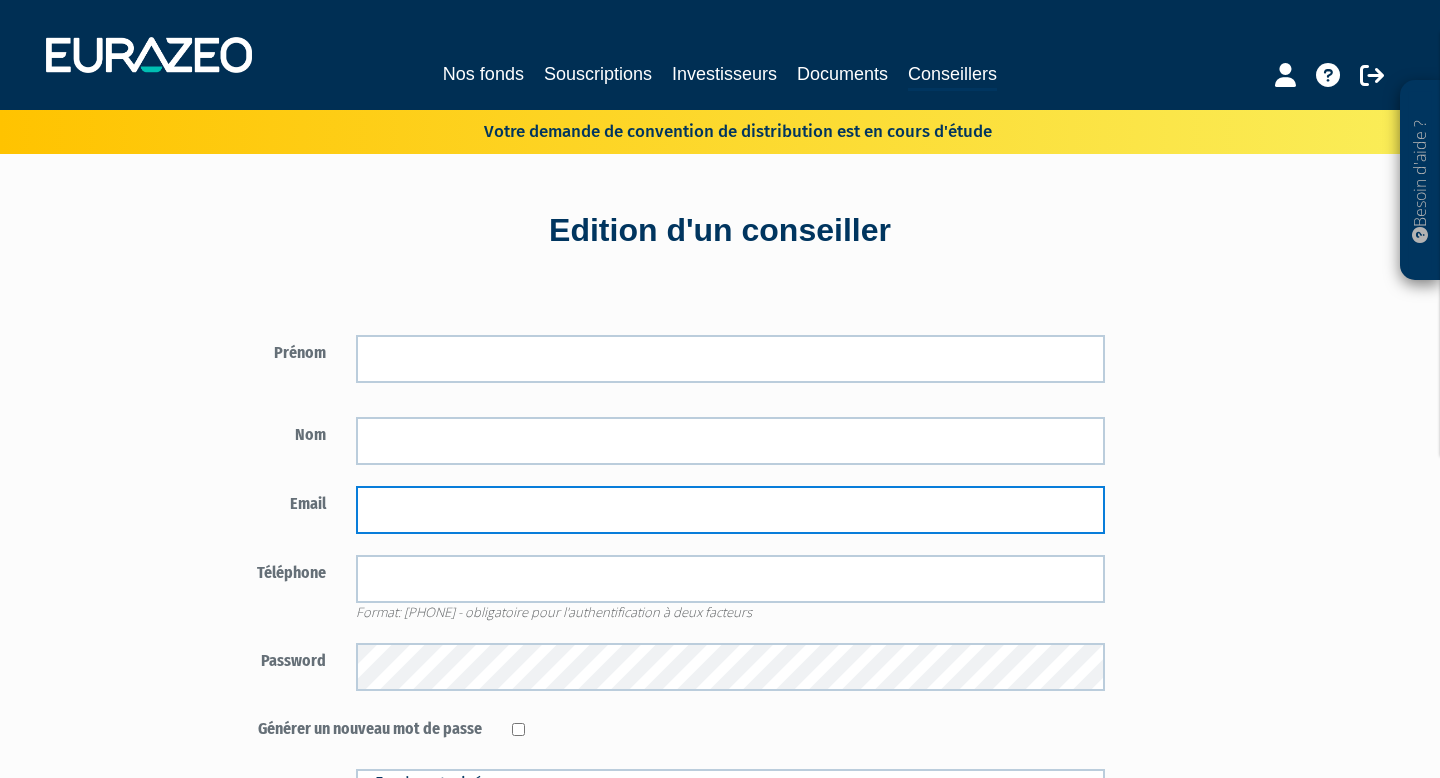 type on "[EMAIL]@[DOMAIN].fr" 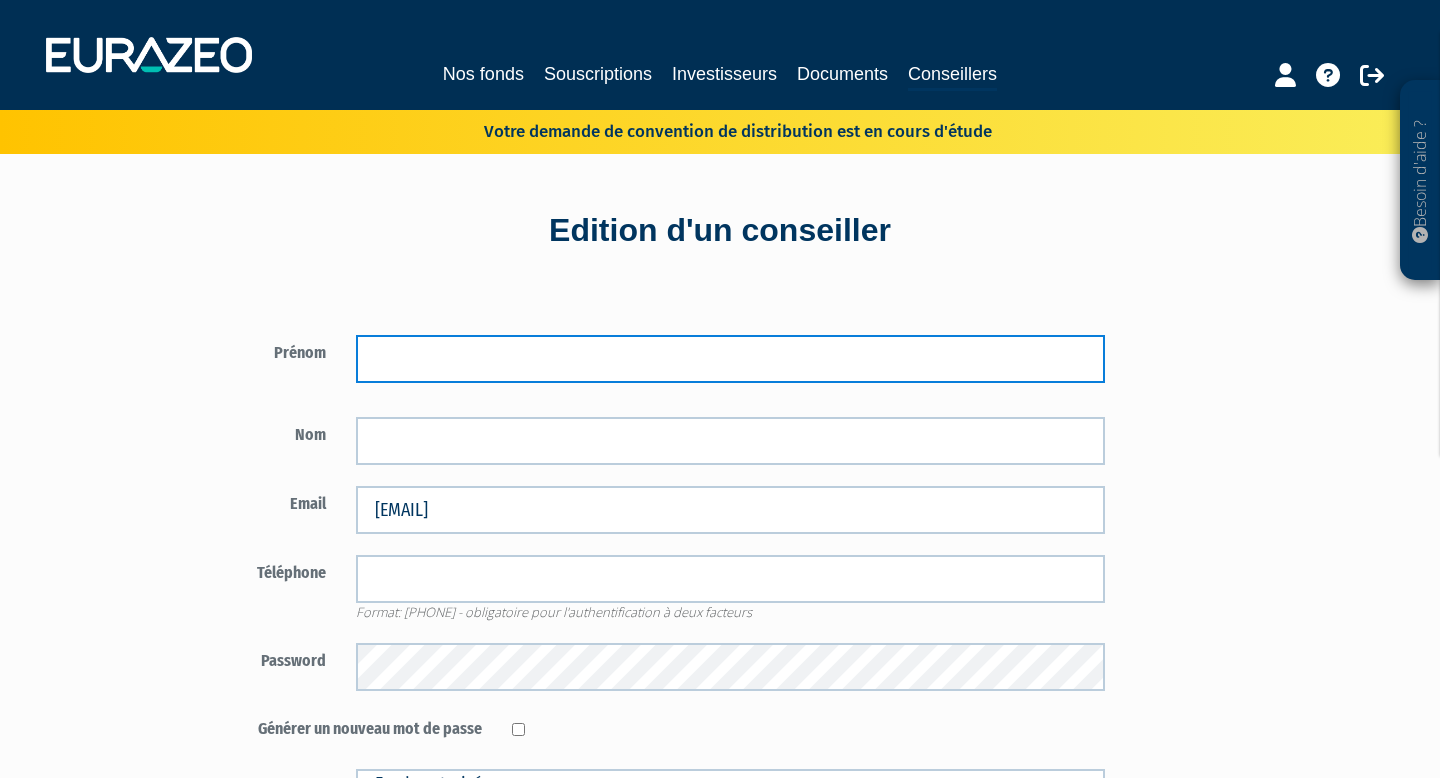 click at bounding box center [731, 359] 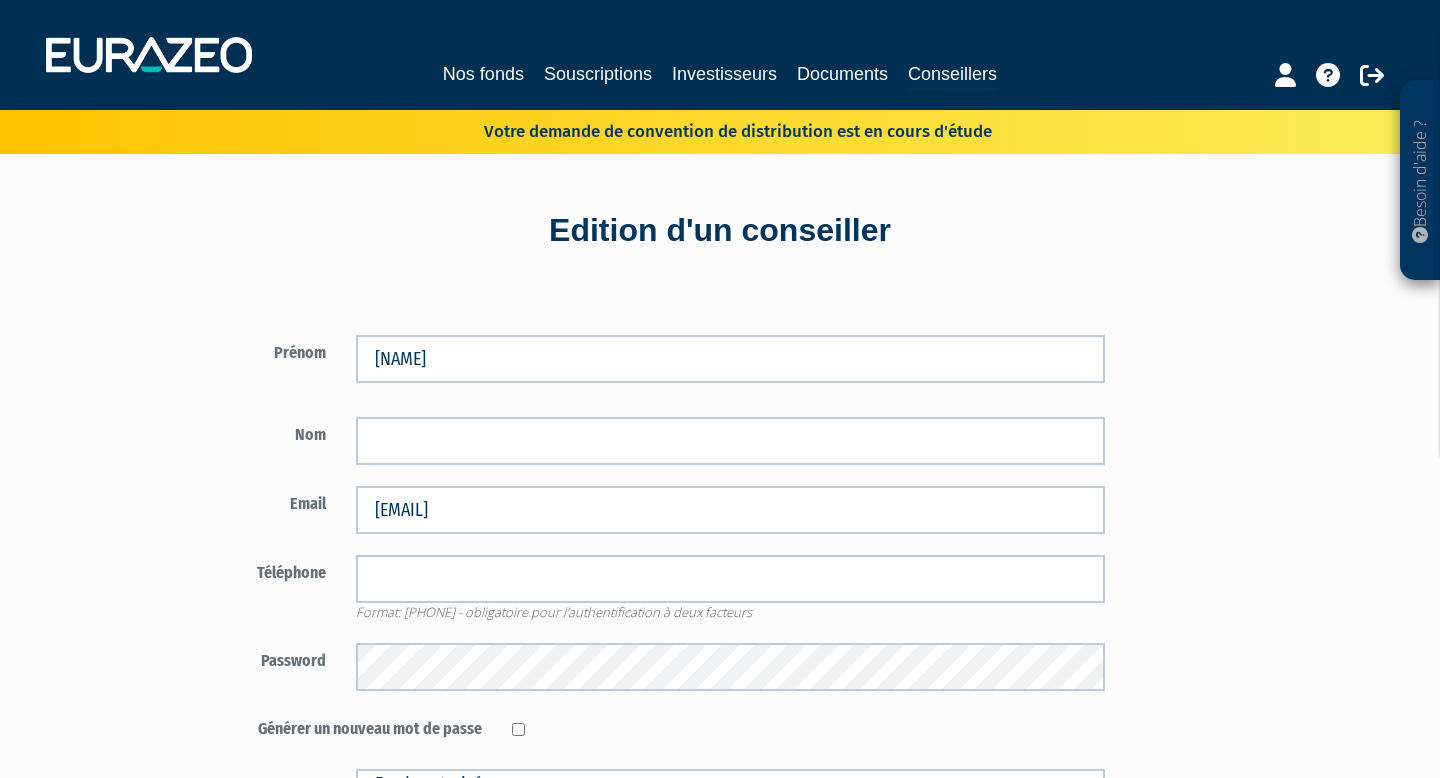 type on "Dutour" 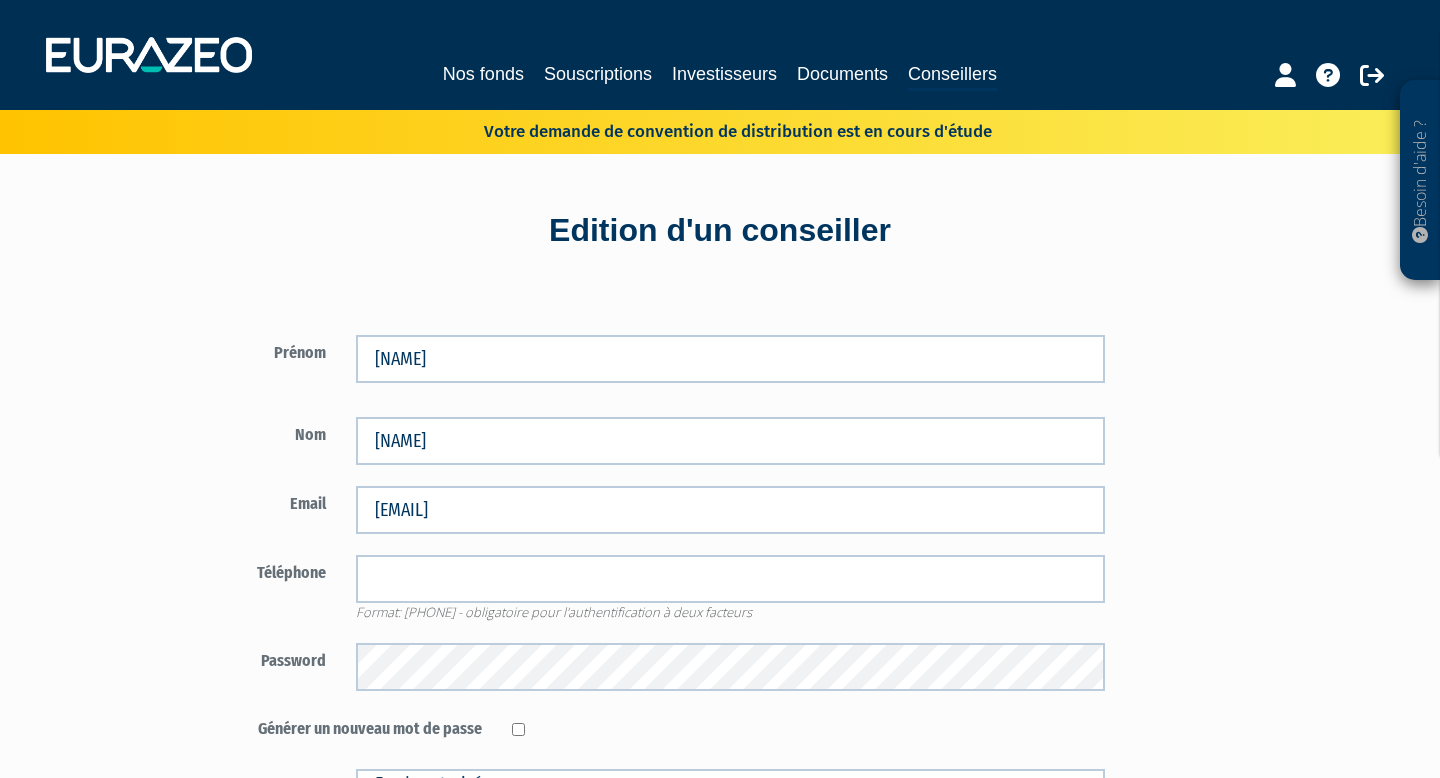 type on "0664852596" 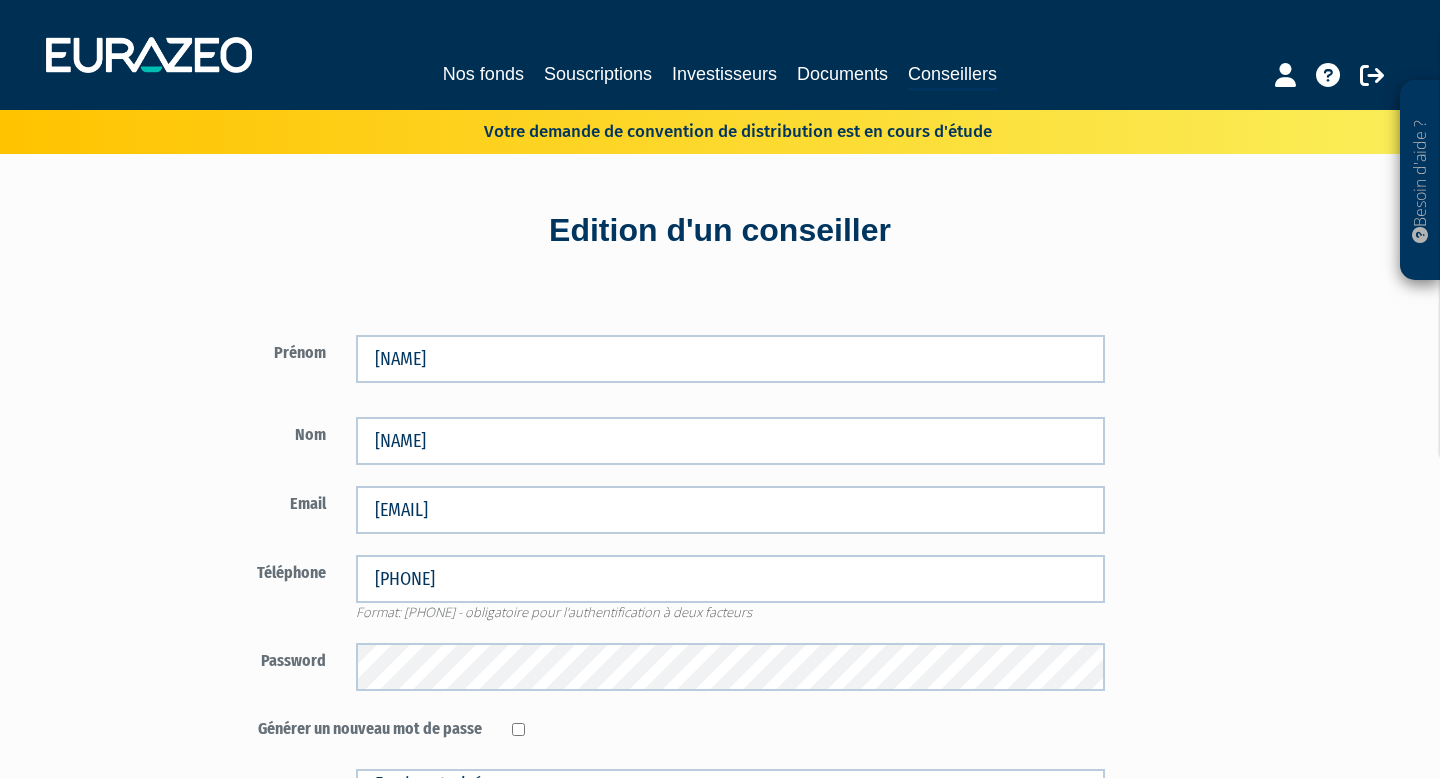 click on "Nom" at bounding box center [263, 432] 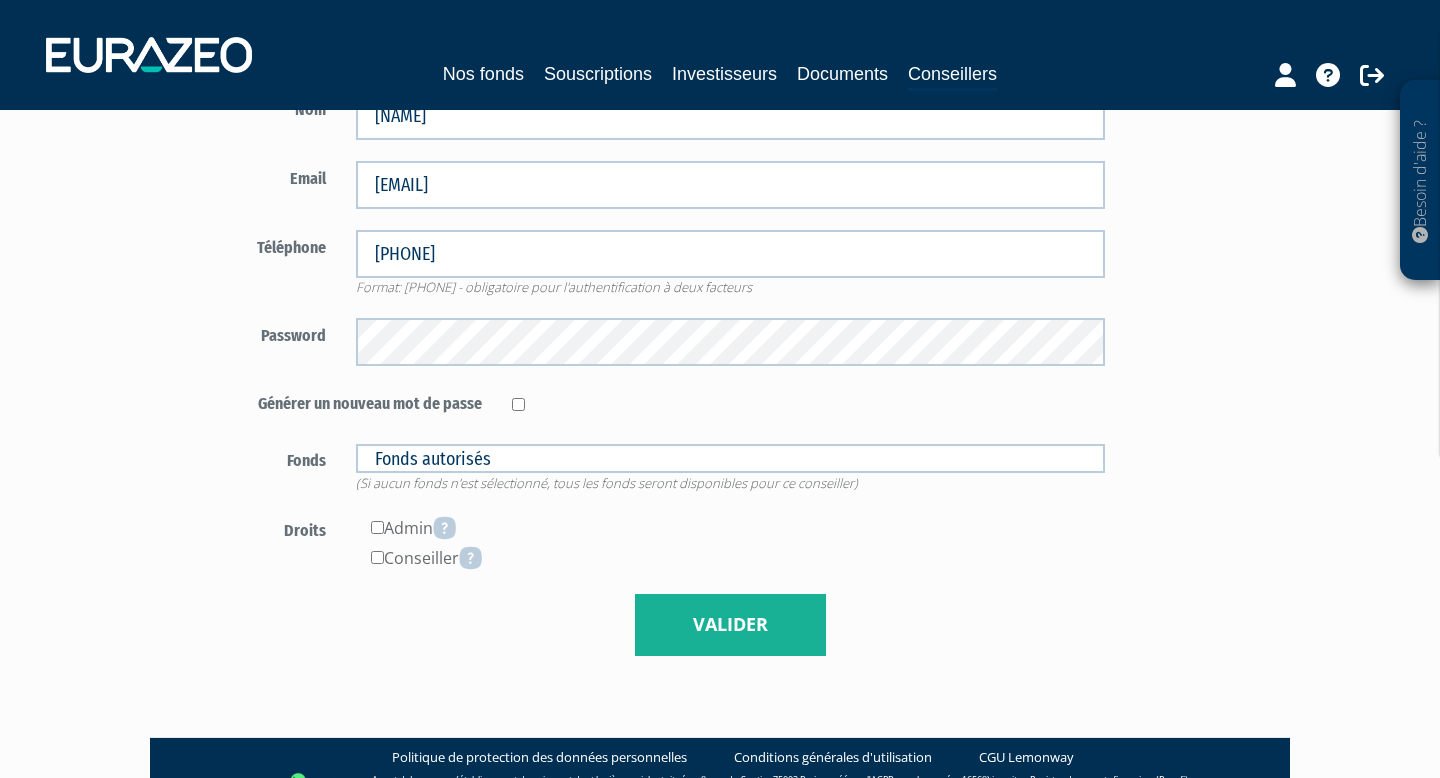 scroll, scrollTop: 350, scrollLeft: 0, axis: vertical 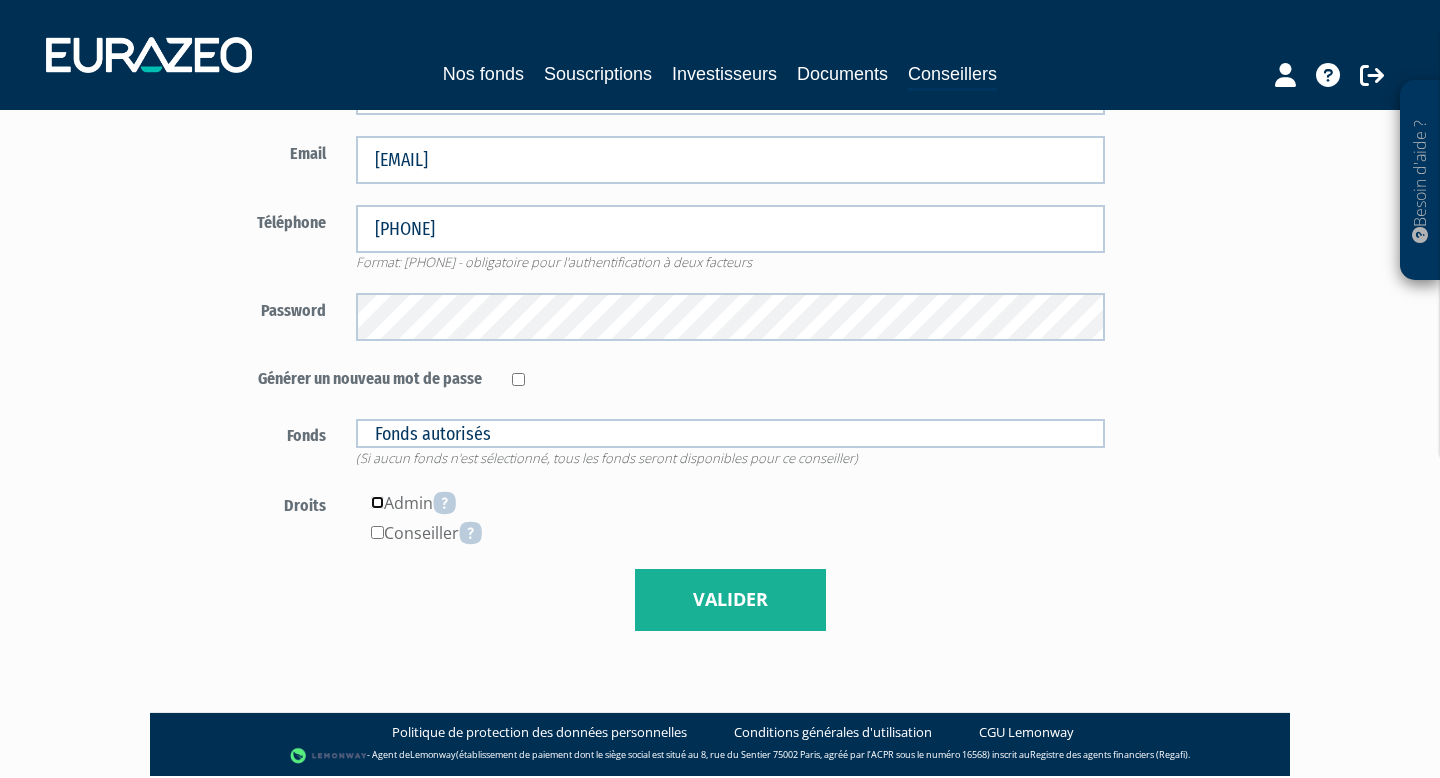 click at bounding box center [377, 502] 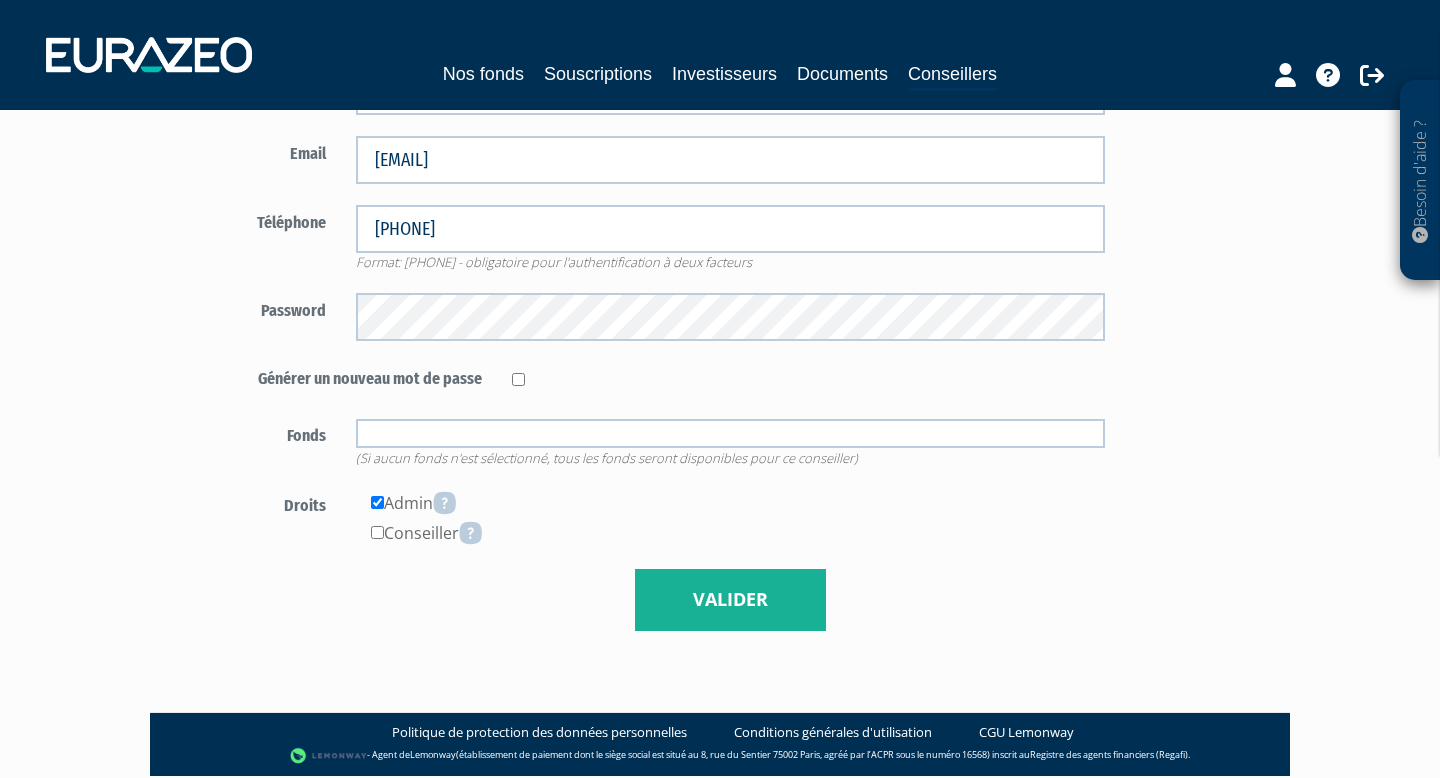 click at bounding box center [731, 433] 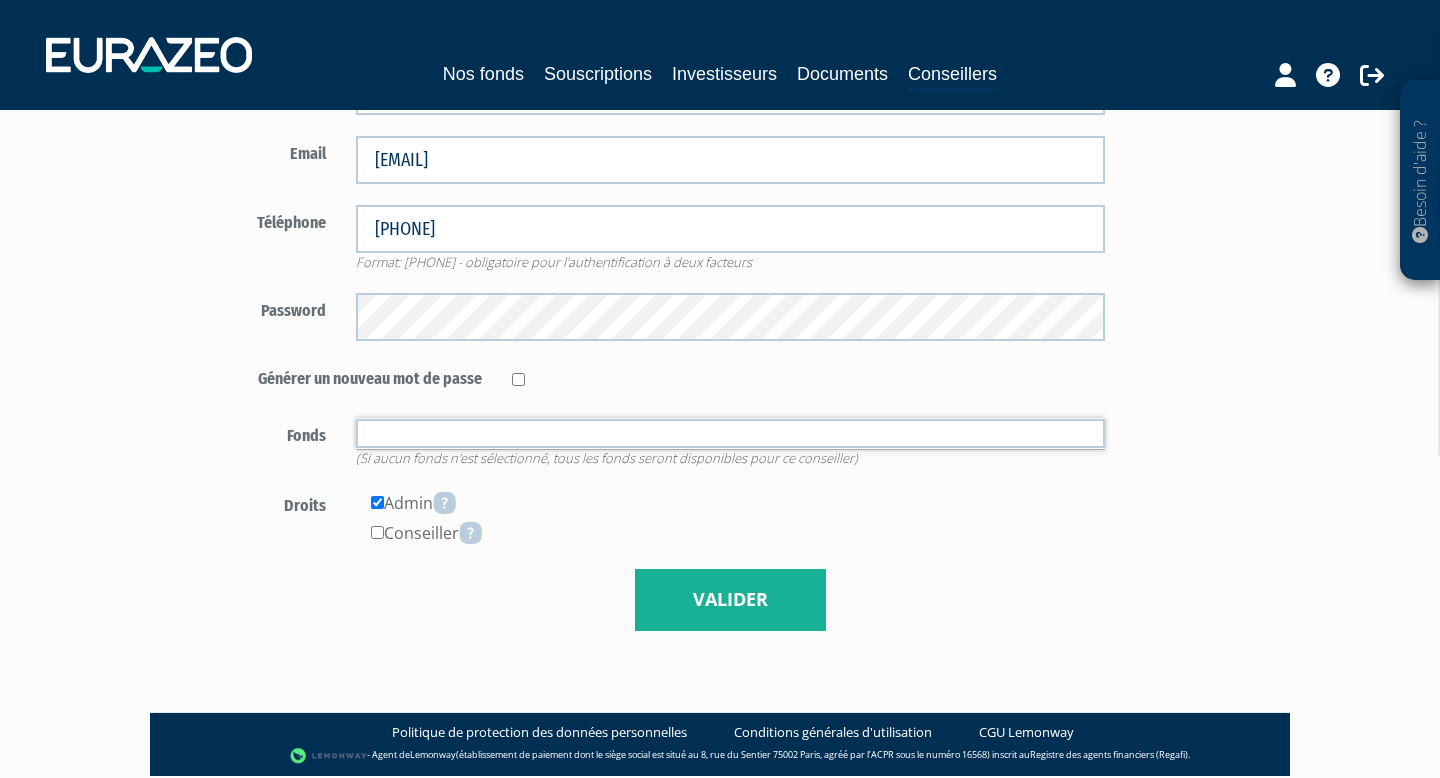 click at bounding box center [731, 433] 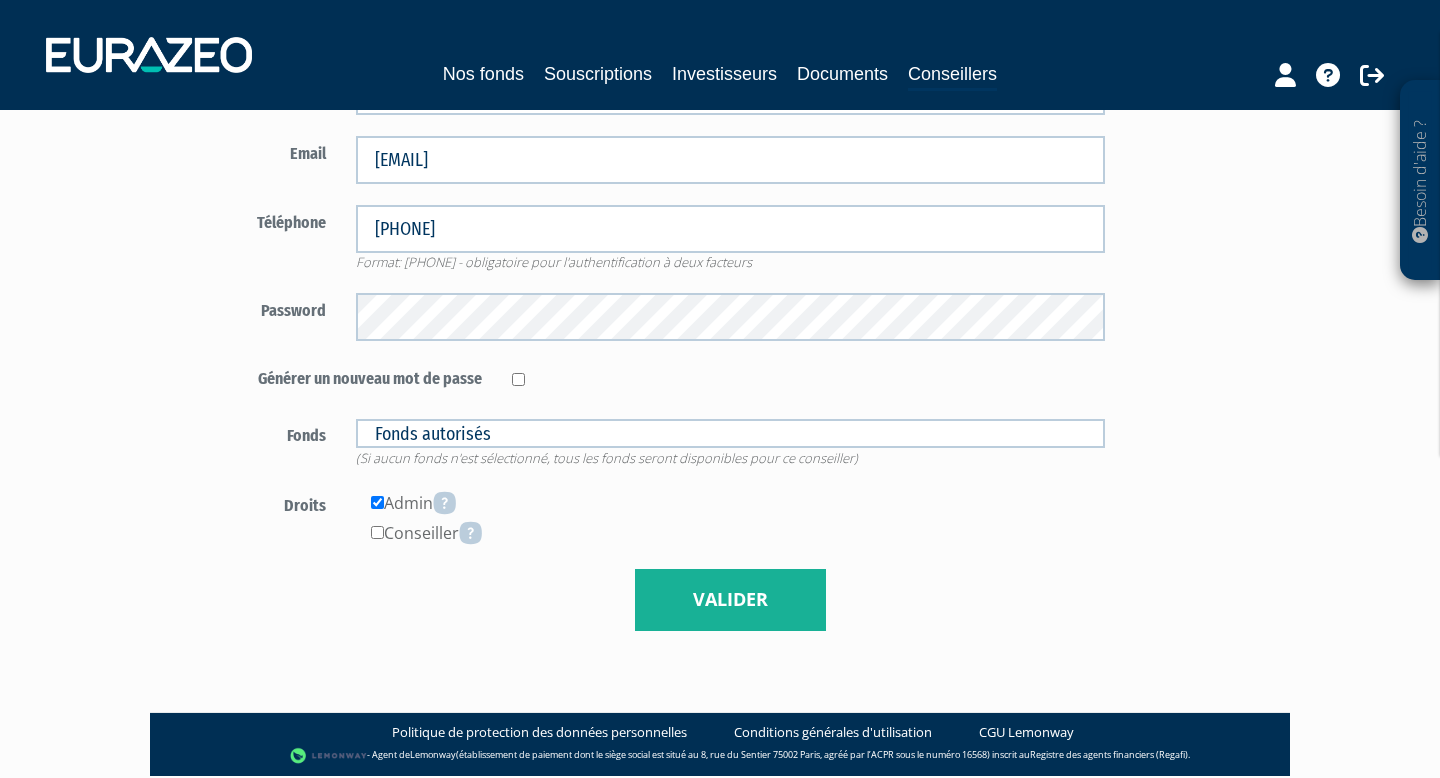 click at bounding box center (809, 376) 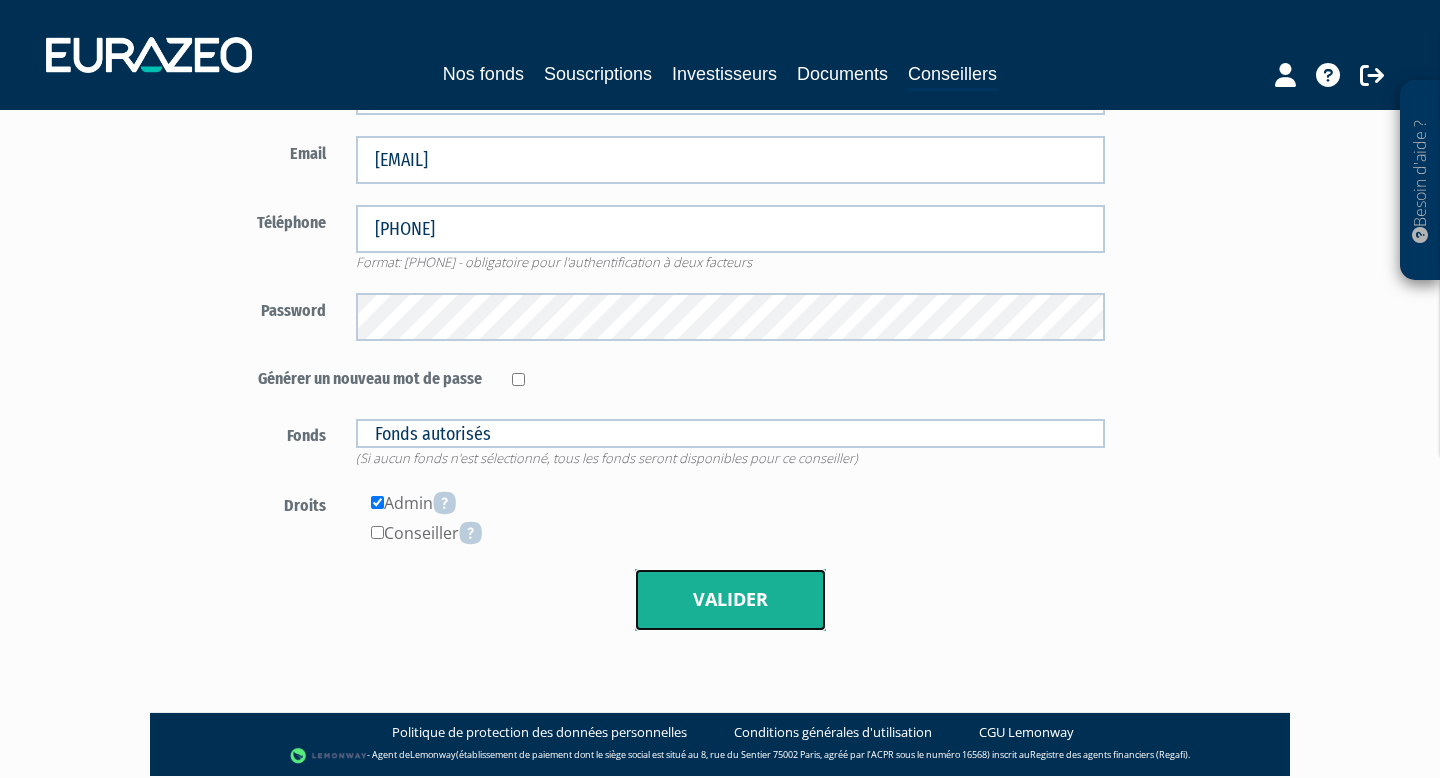 click on "Valider" at bounding box center (730, 600) 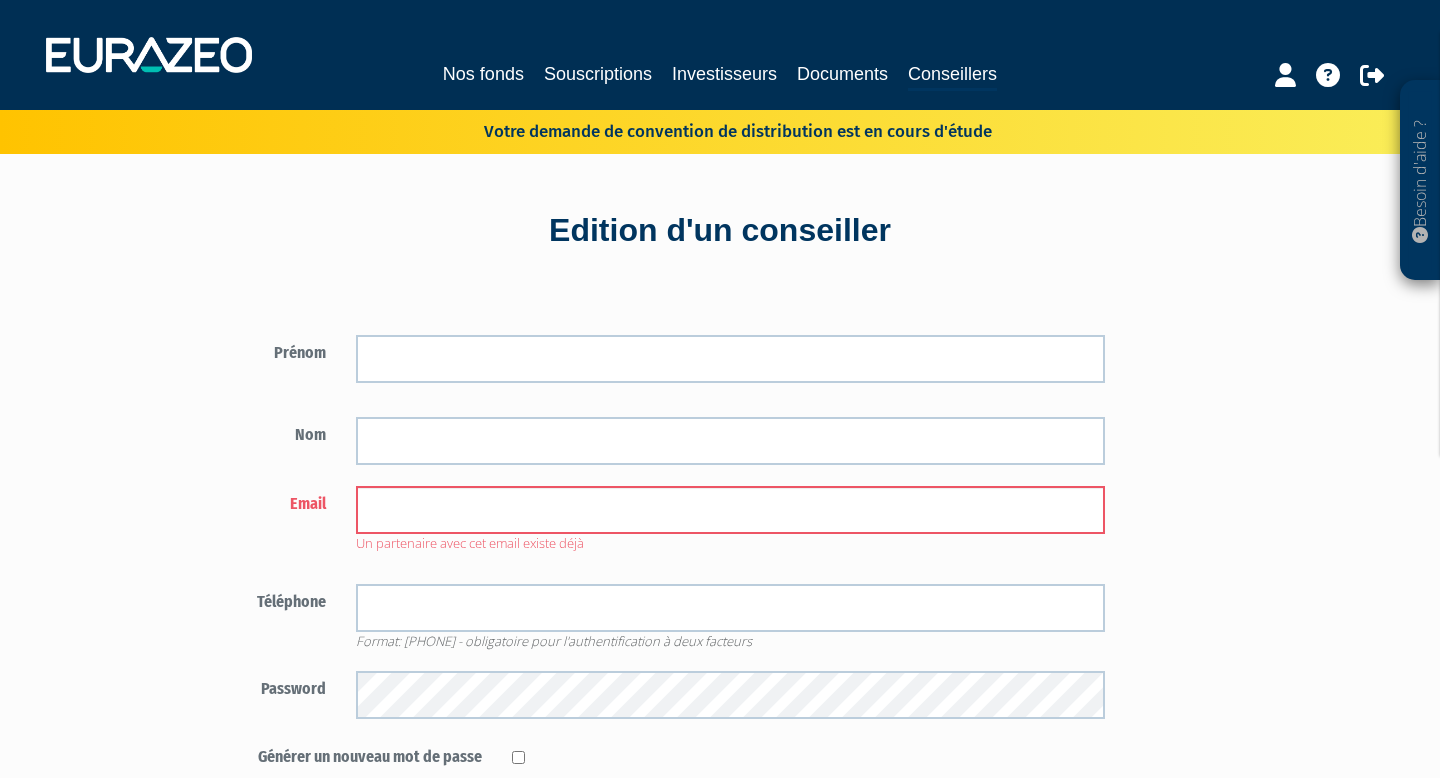 scroll, scrollTop: 0, scrollLeft: 0, axis: both 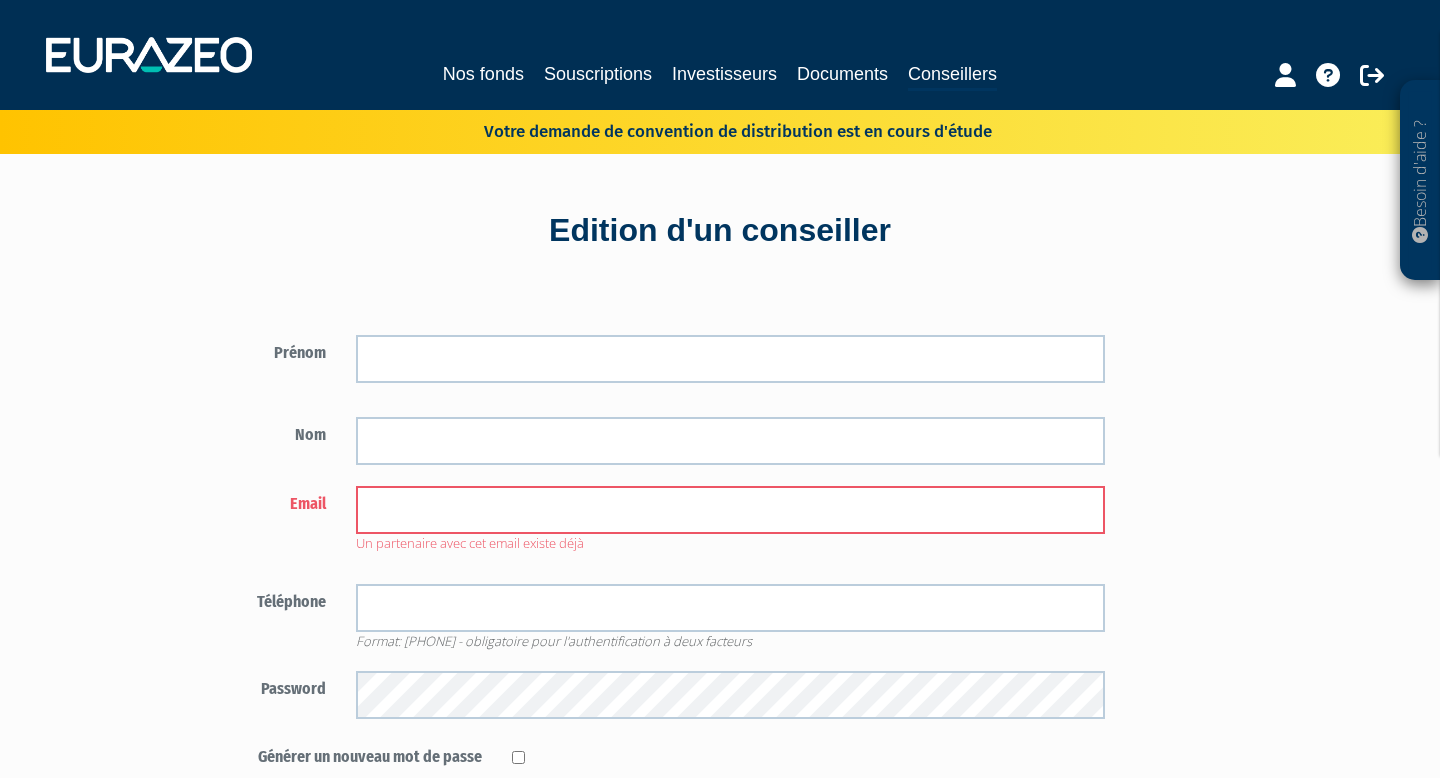 type on "[EMAIL]@[DOMAIN].fr" 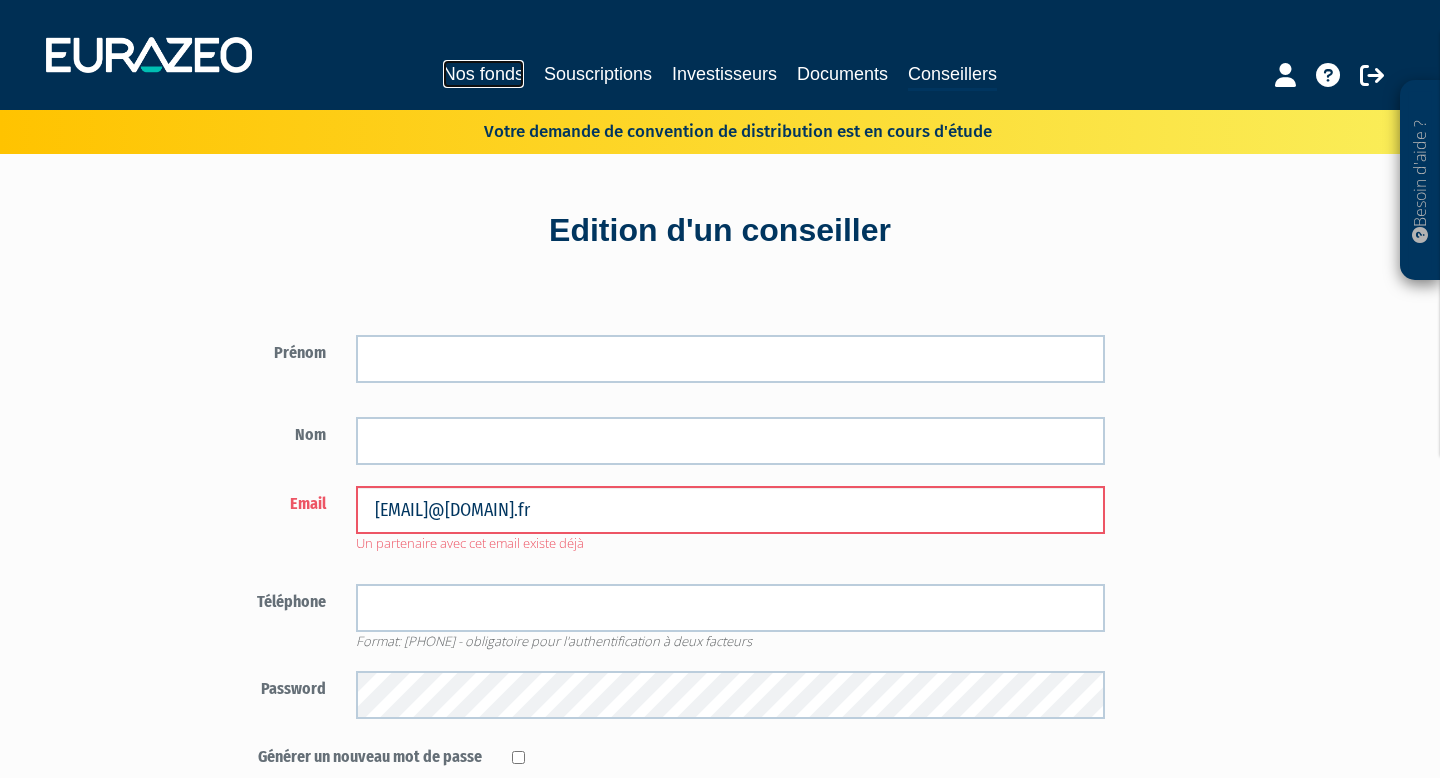 click on "Nos fonds" at bounding box center [483, 74] 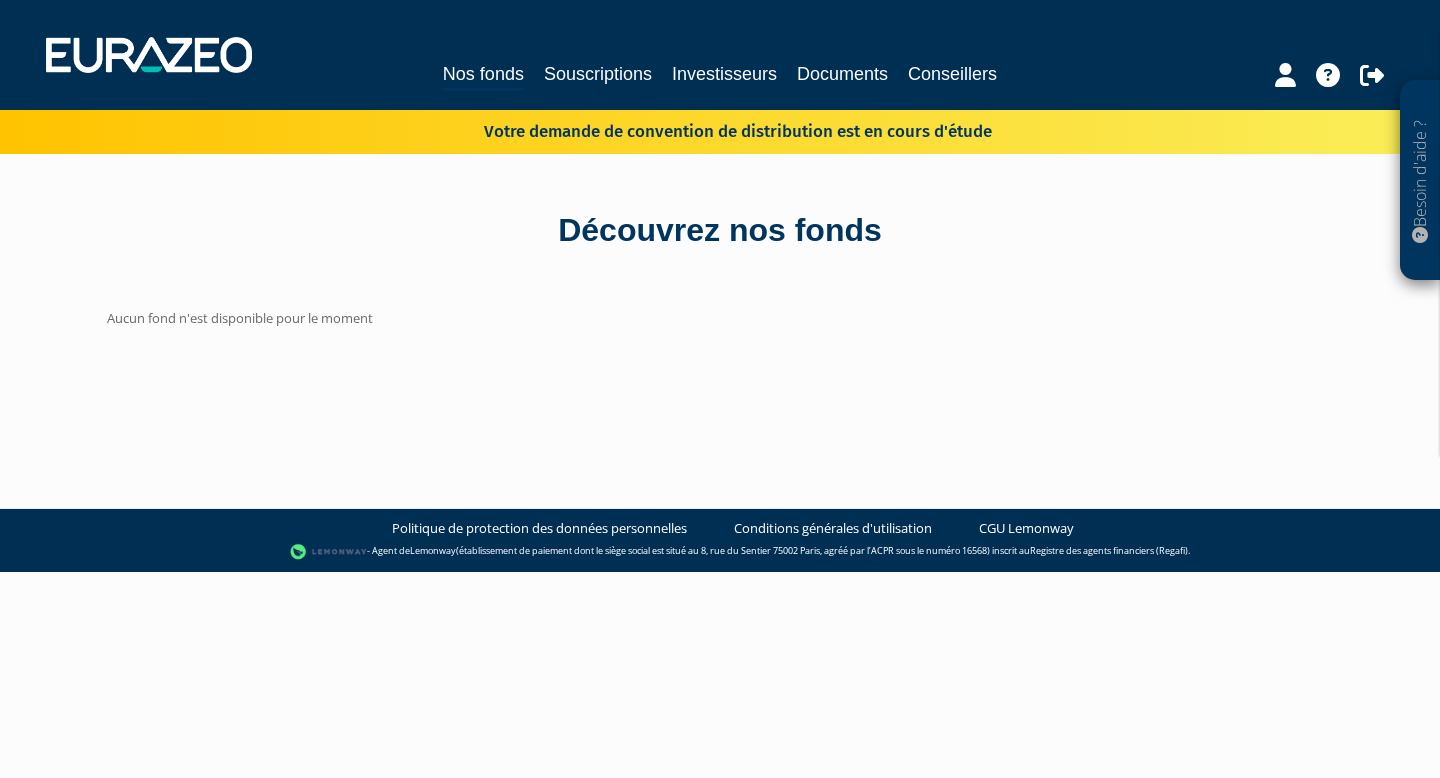 scroll, scrollTop: 0, scrollLeft: 0, axis: both 